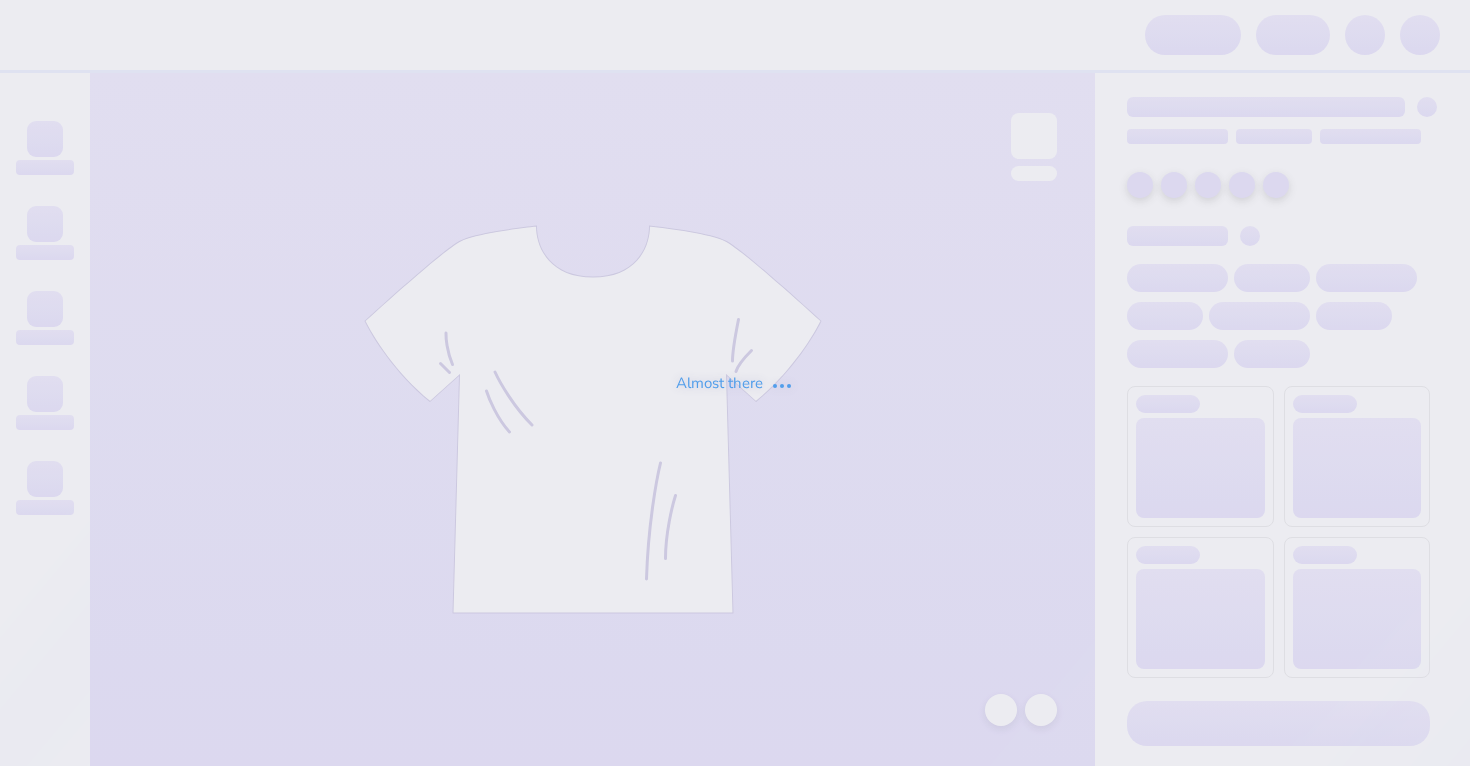 scroll, scrollTop: 0, scrollLeft: 0, axis: both 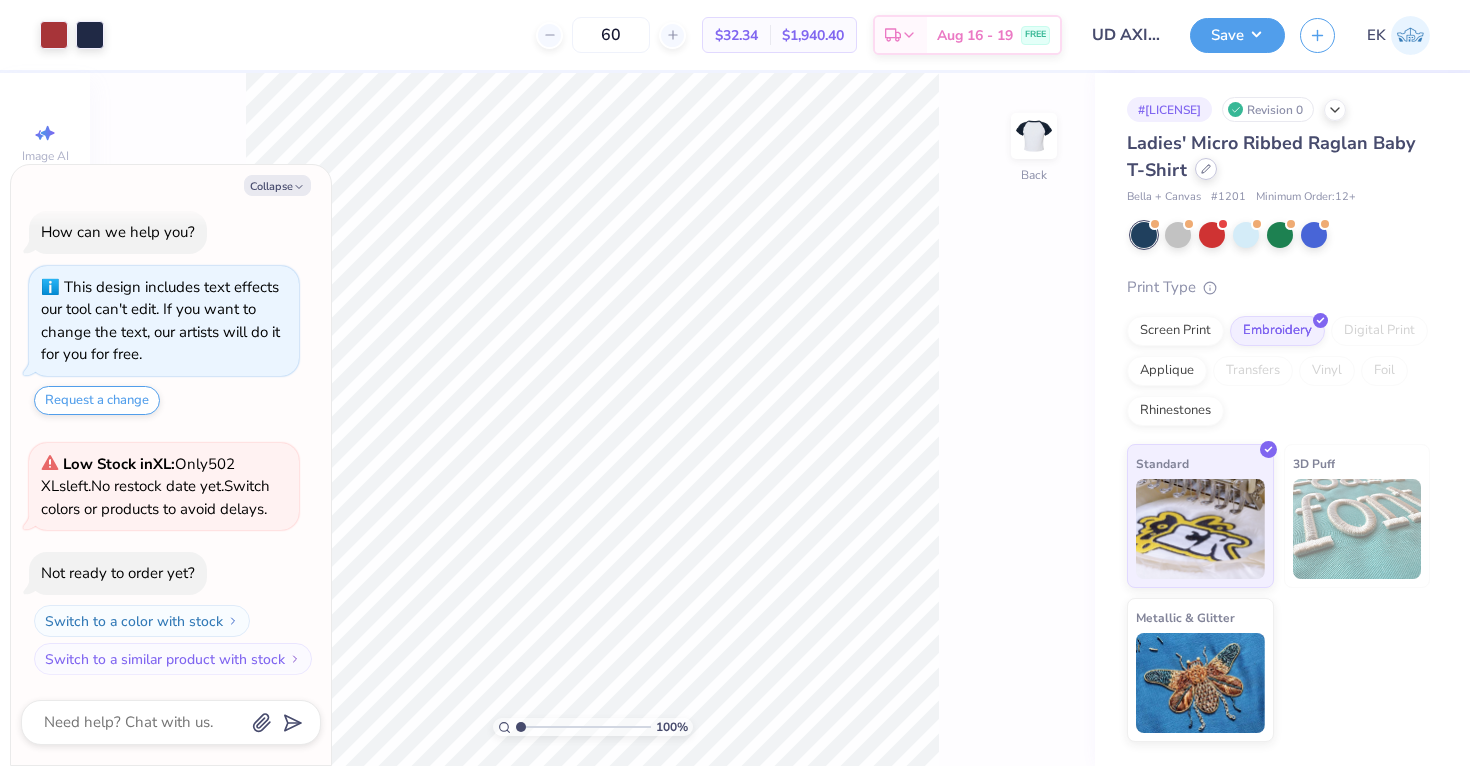 click 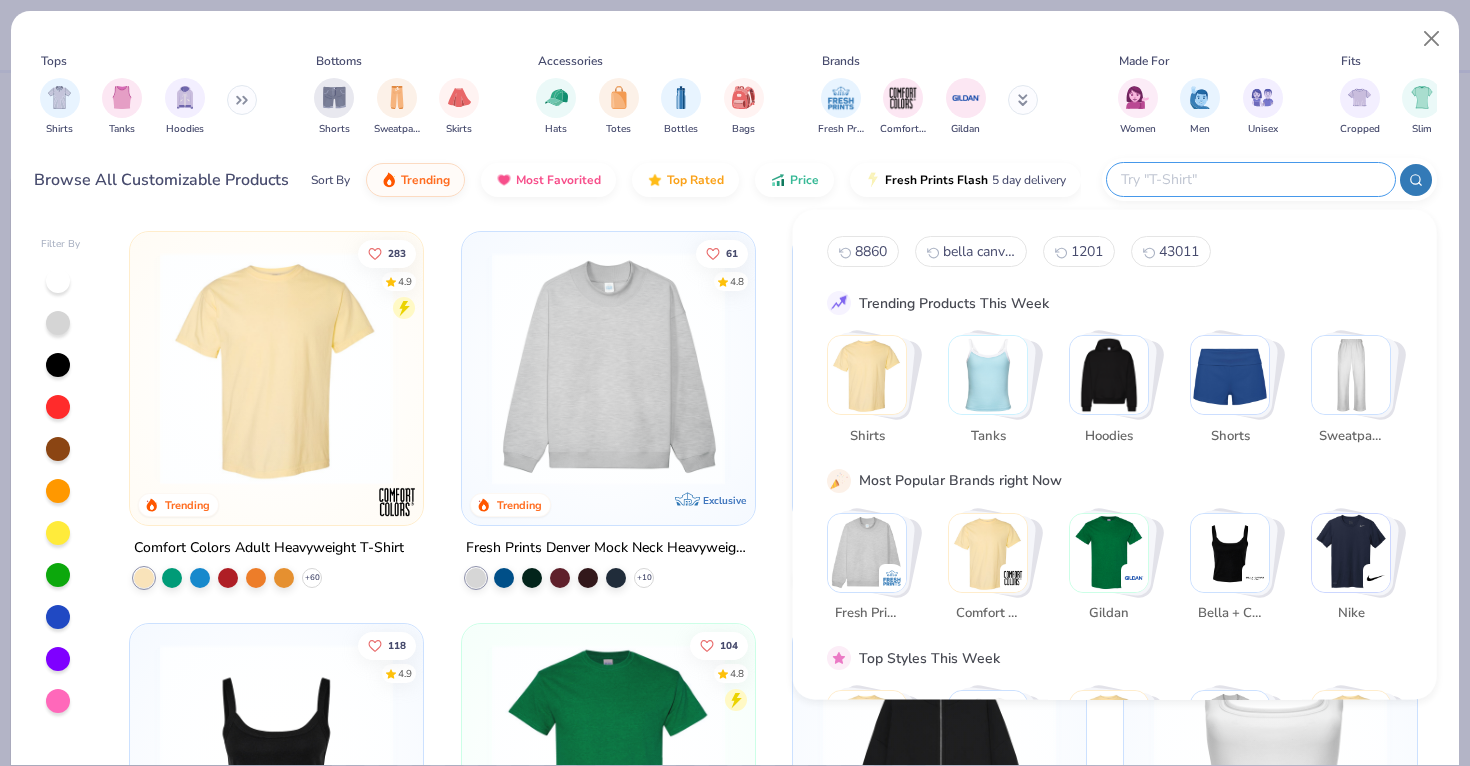 click at bounding box center (1250, 179) 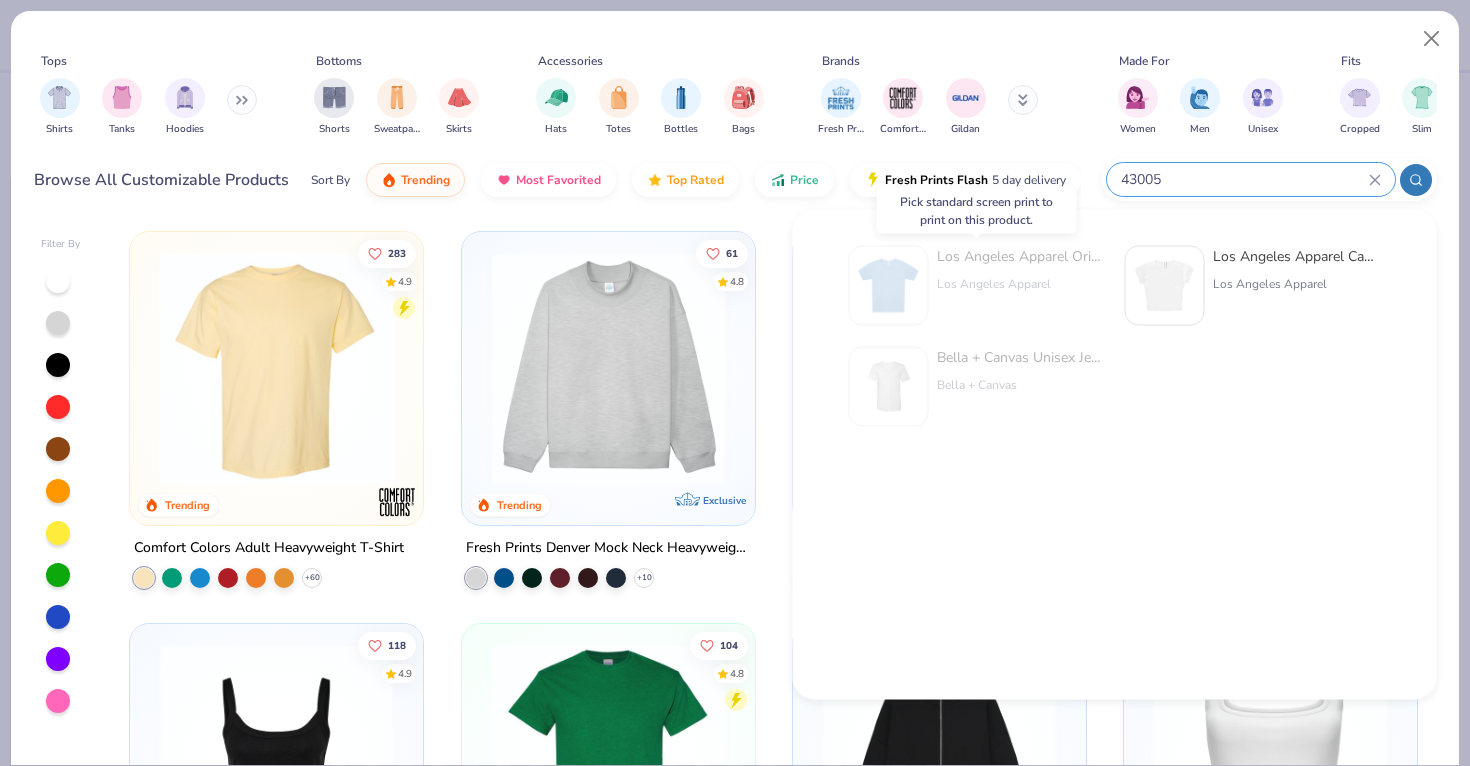 type on "43005" 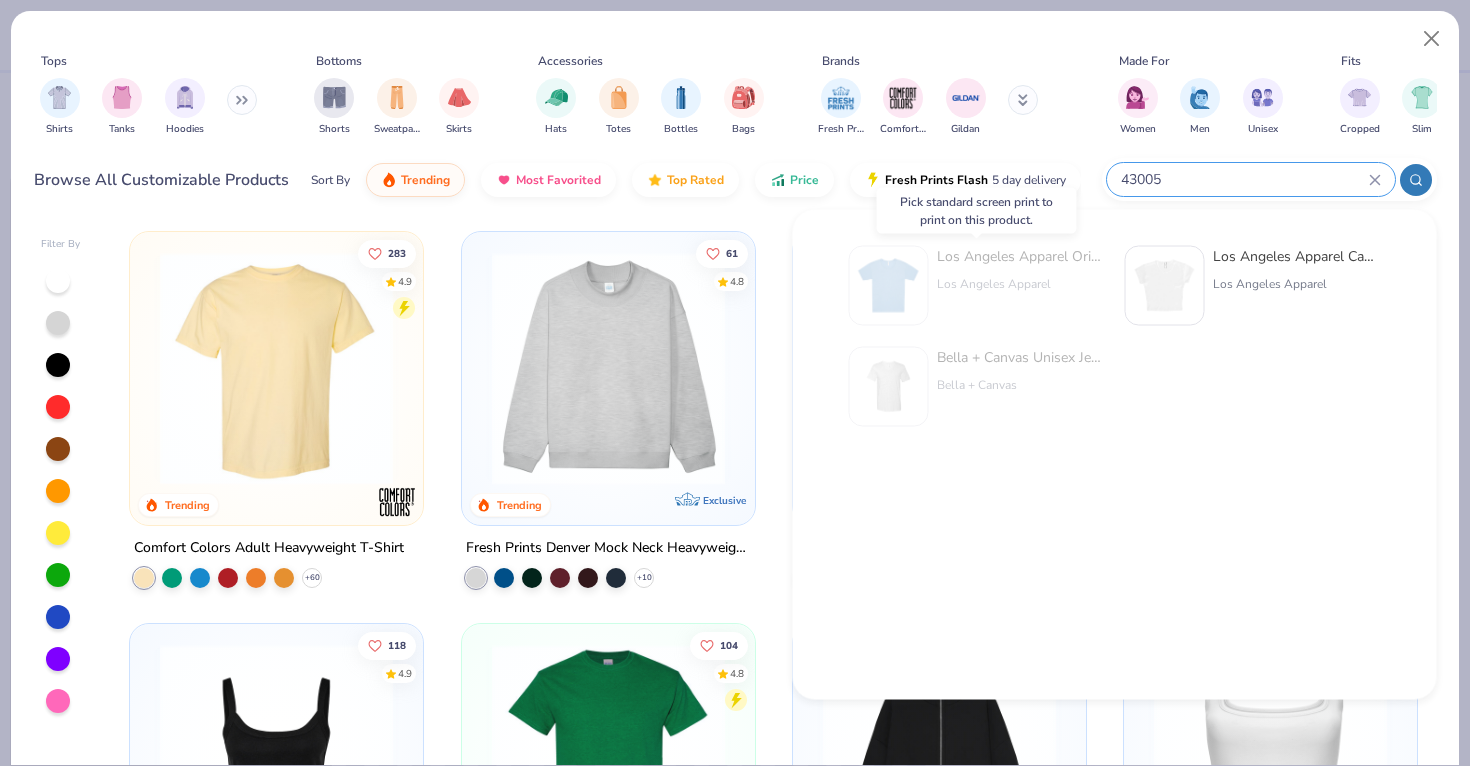 click at bounding box center (889, 286) 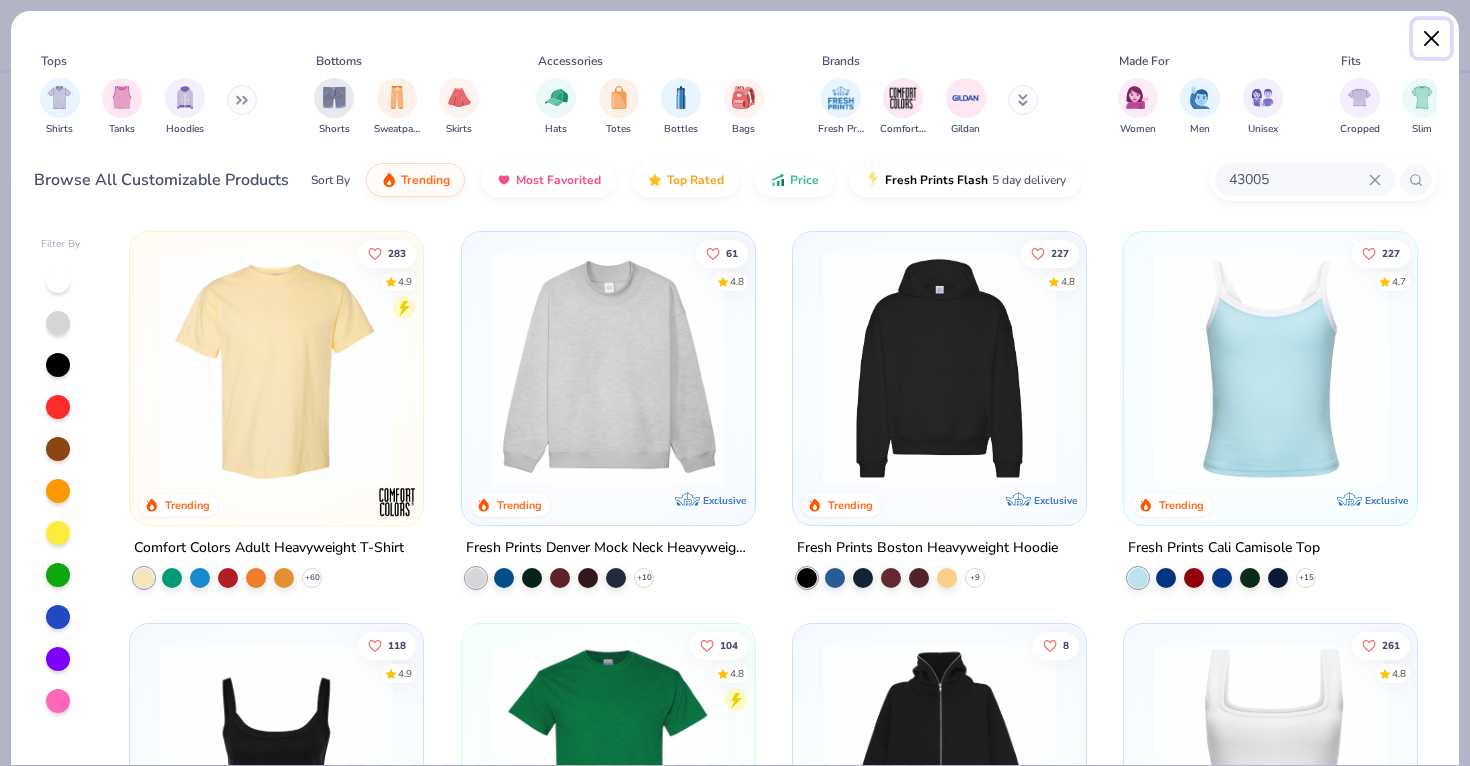 click at bounding box center [1432, 39] 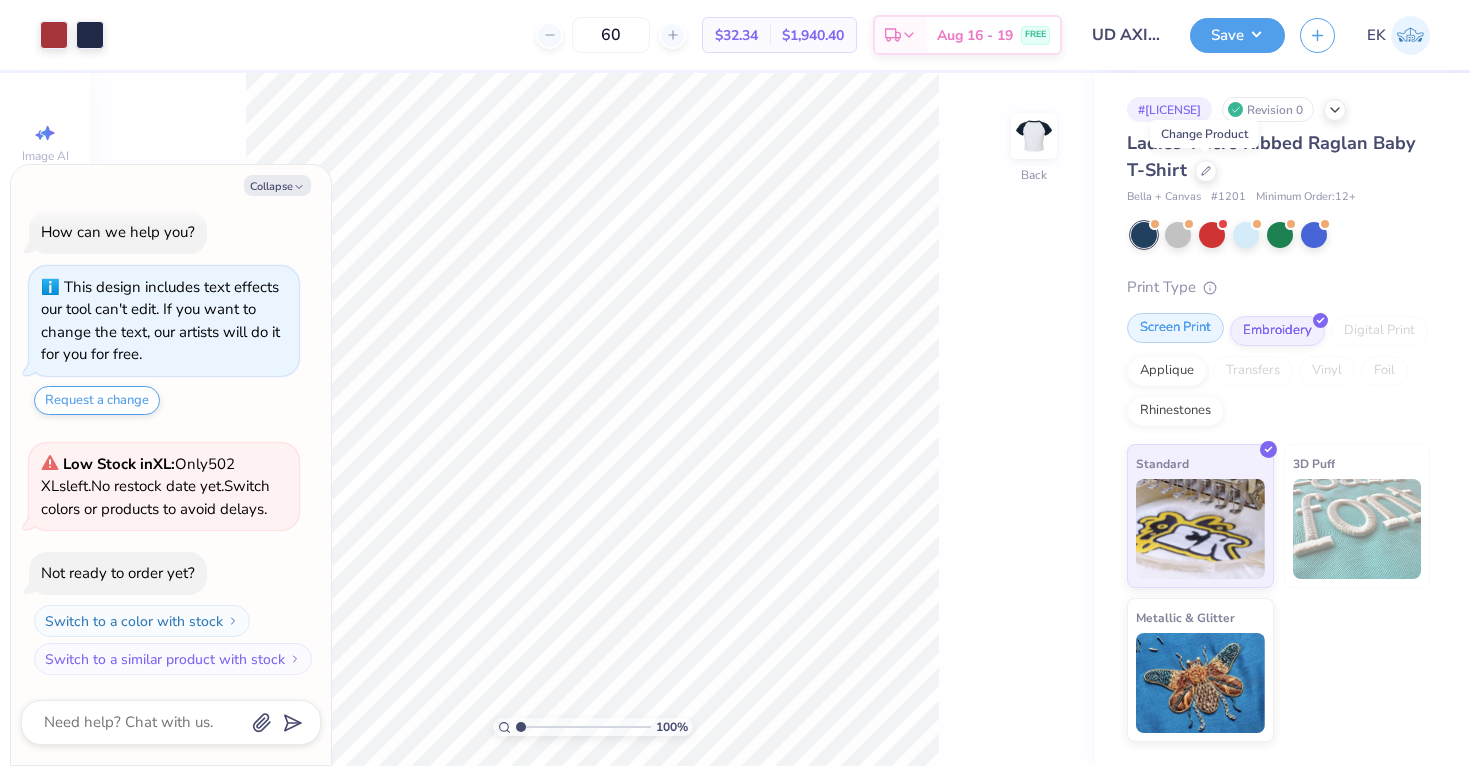 click on "Screen Print" at bounding box center (1175, 328) 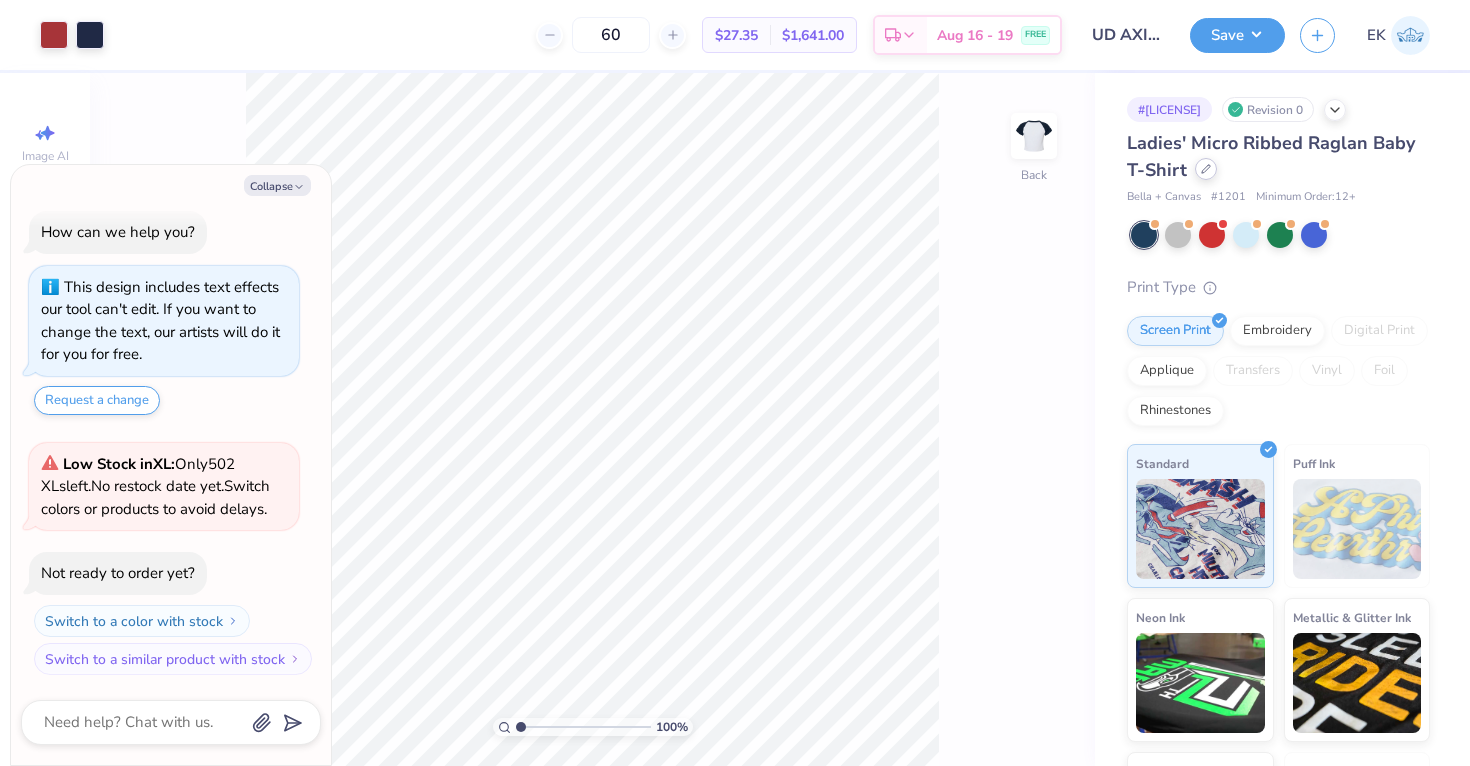 click at bounding box center [1206, 169] 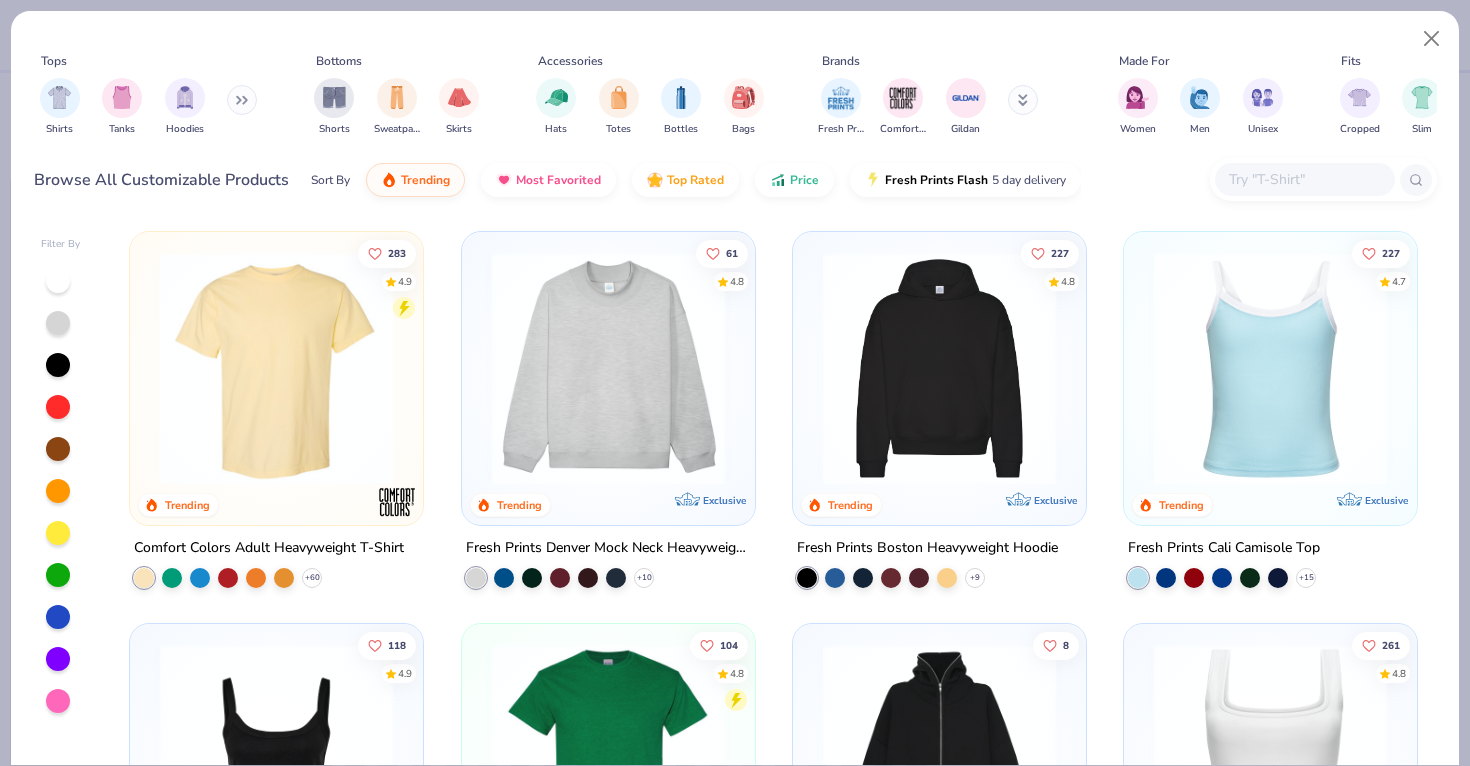 click at bounding box center [1304, 179] 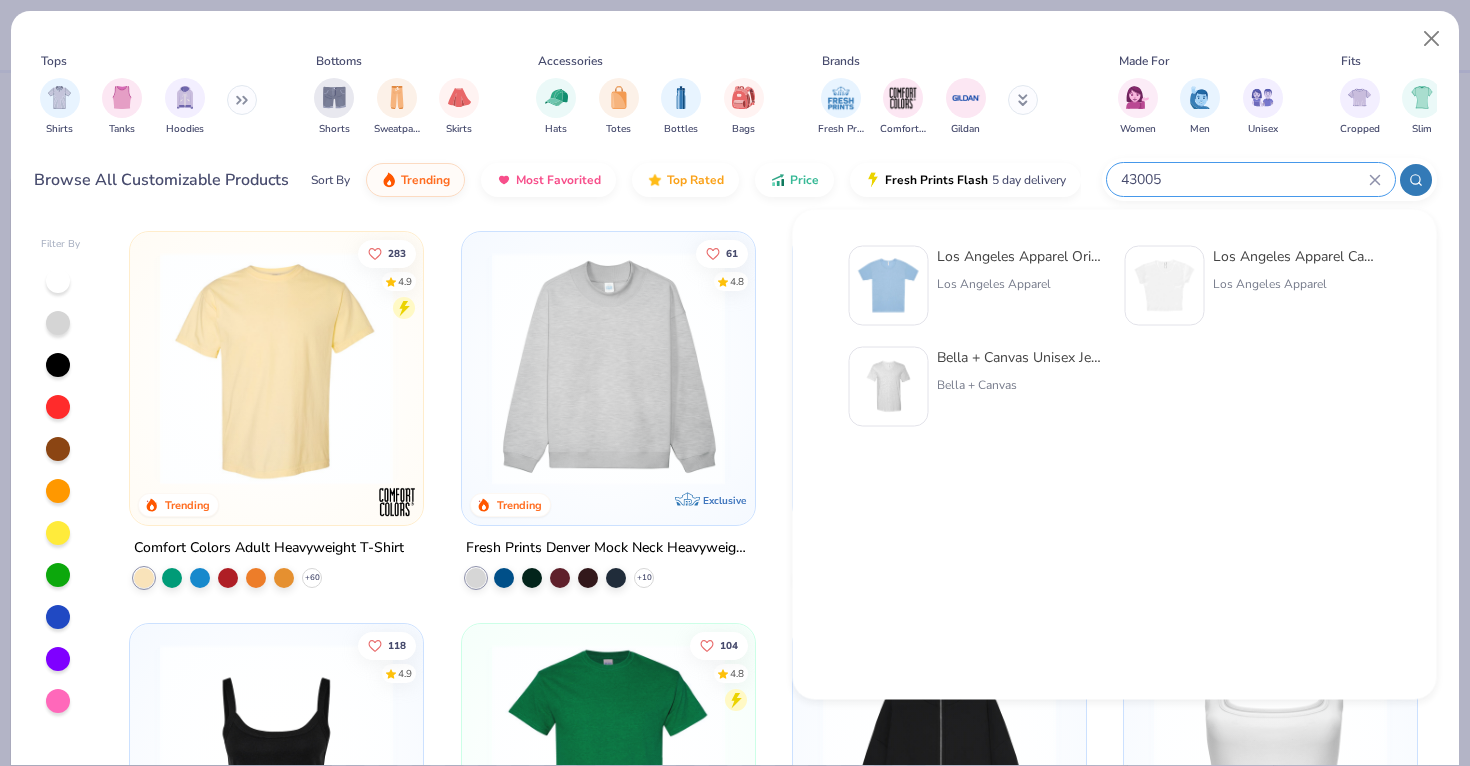type on "43005" 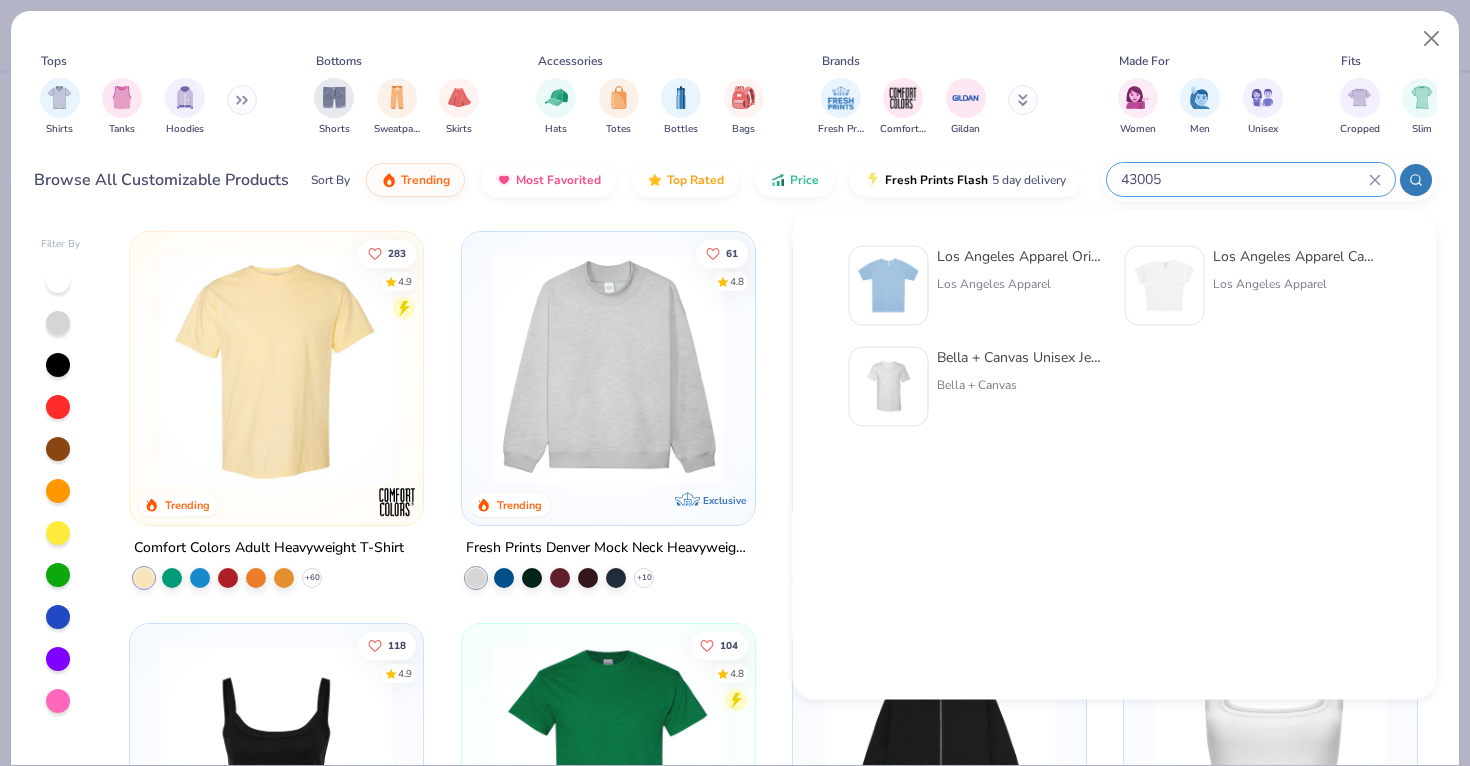 click at bounding box center [889, 286] 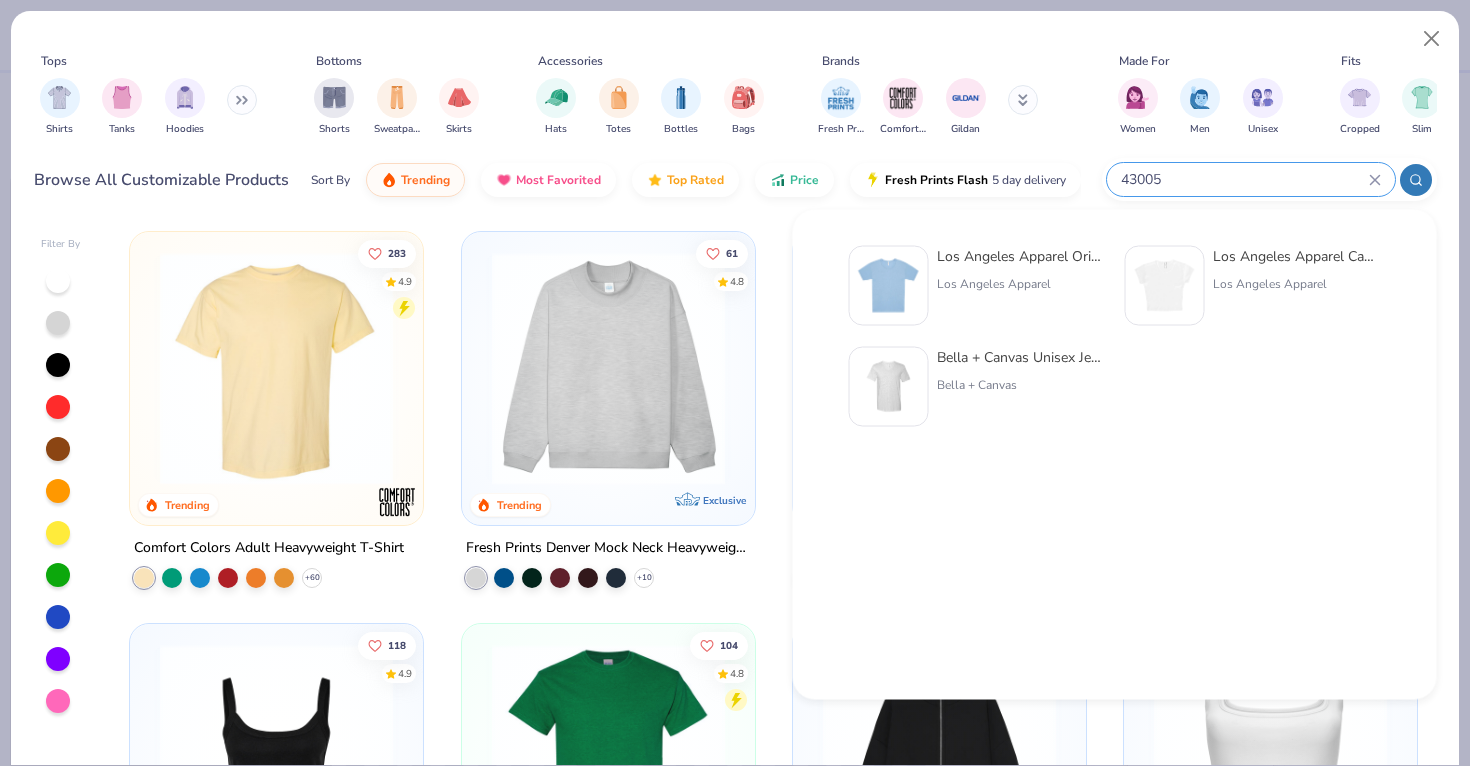 type 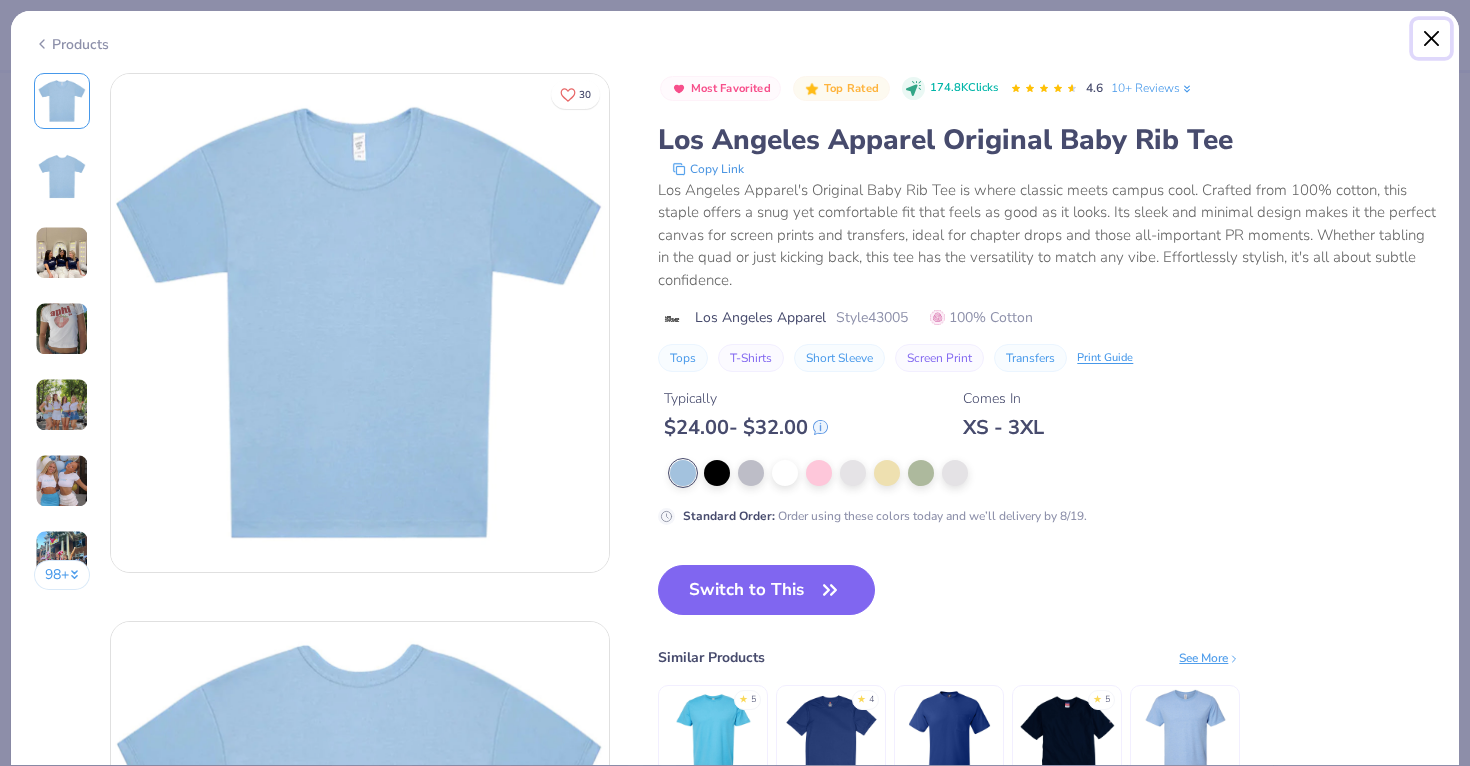 click at bounding box center [1432, 39] 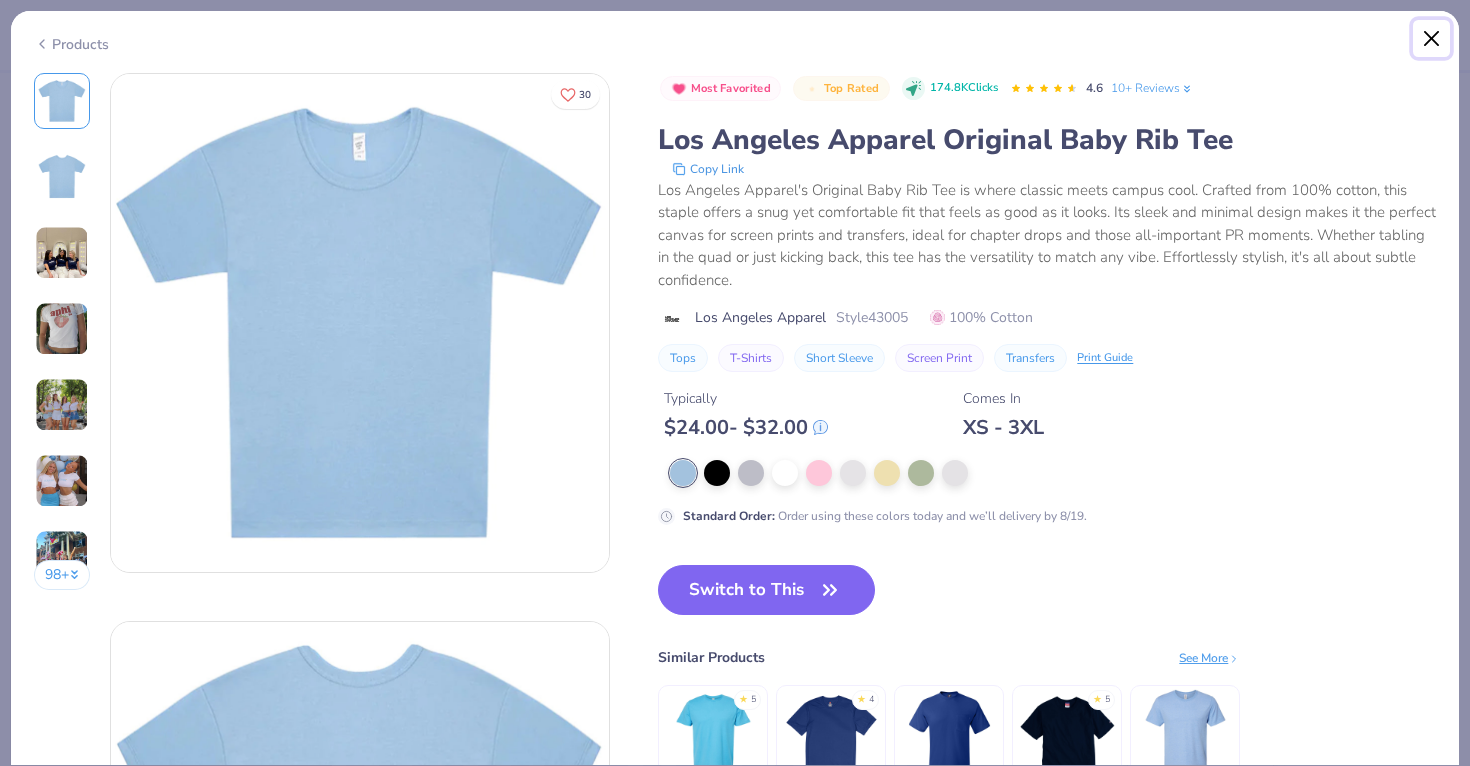 type on "x" 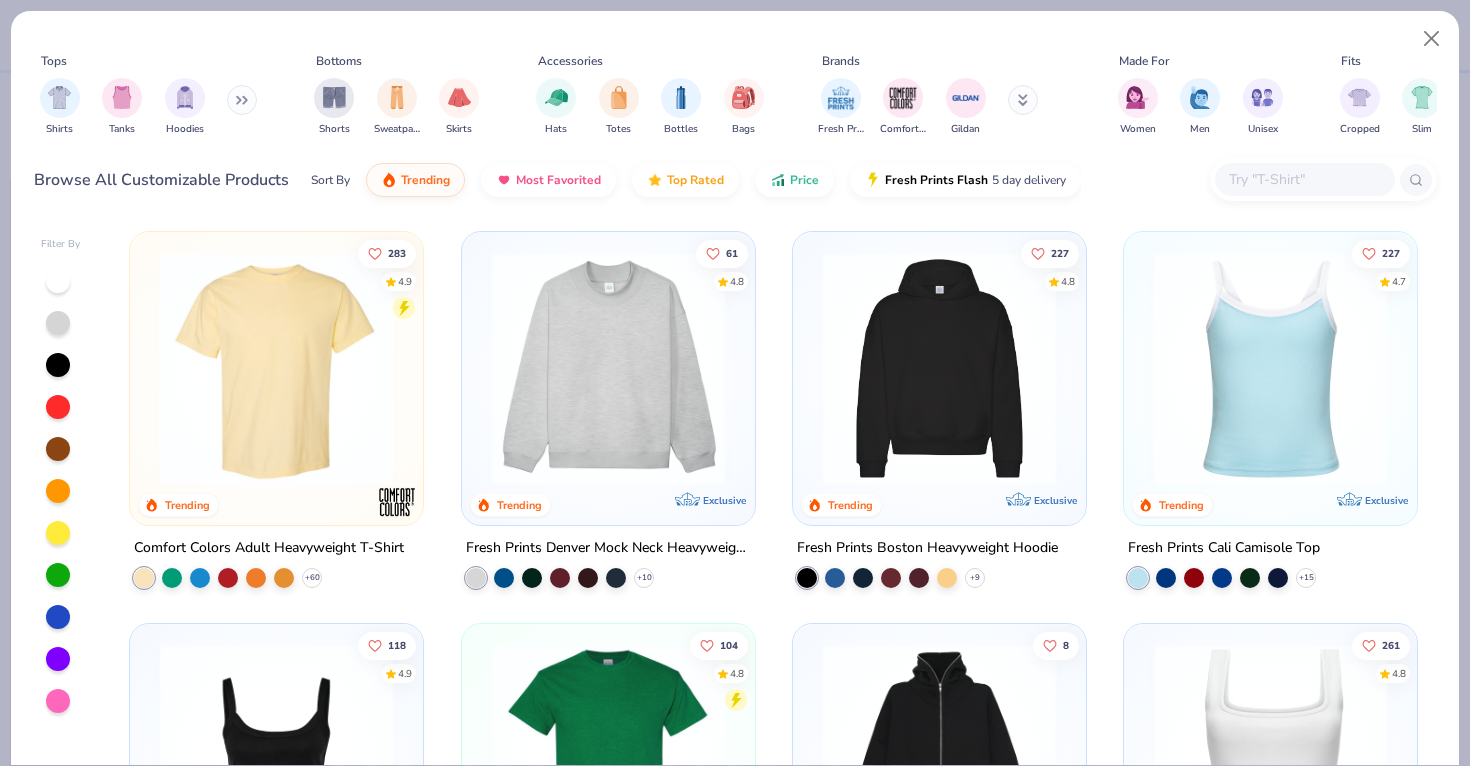 click at bounding box center (1304, 179) 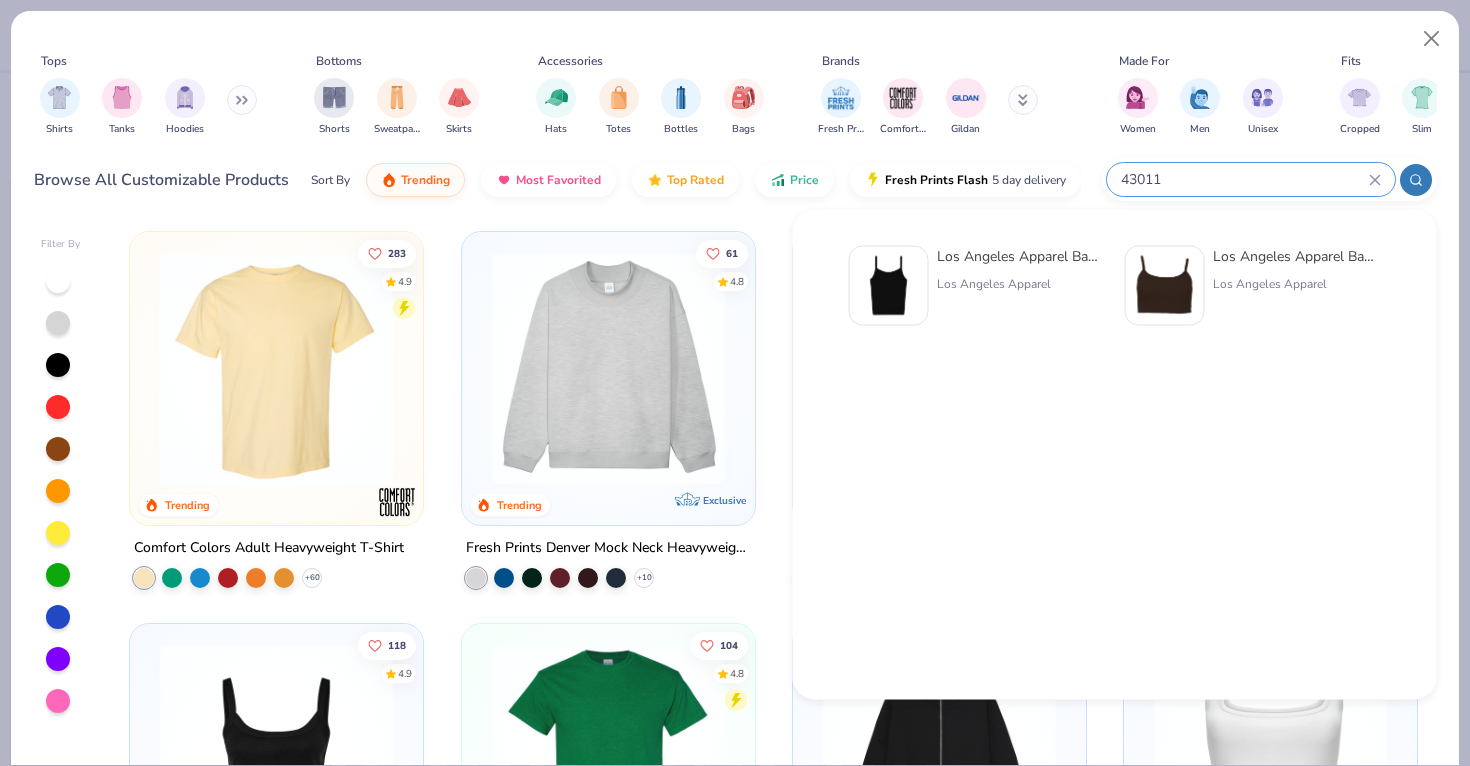 type on "43011" 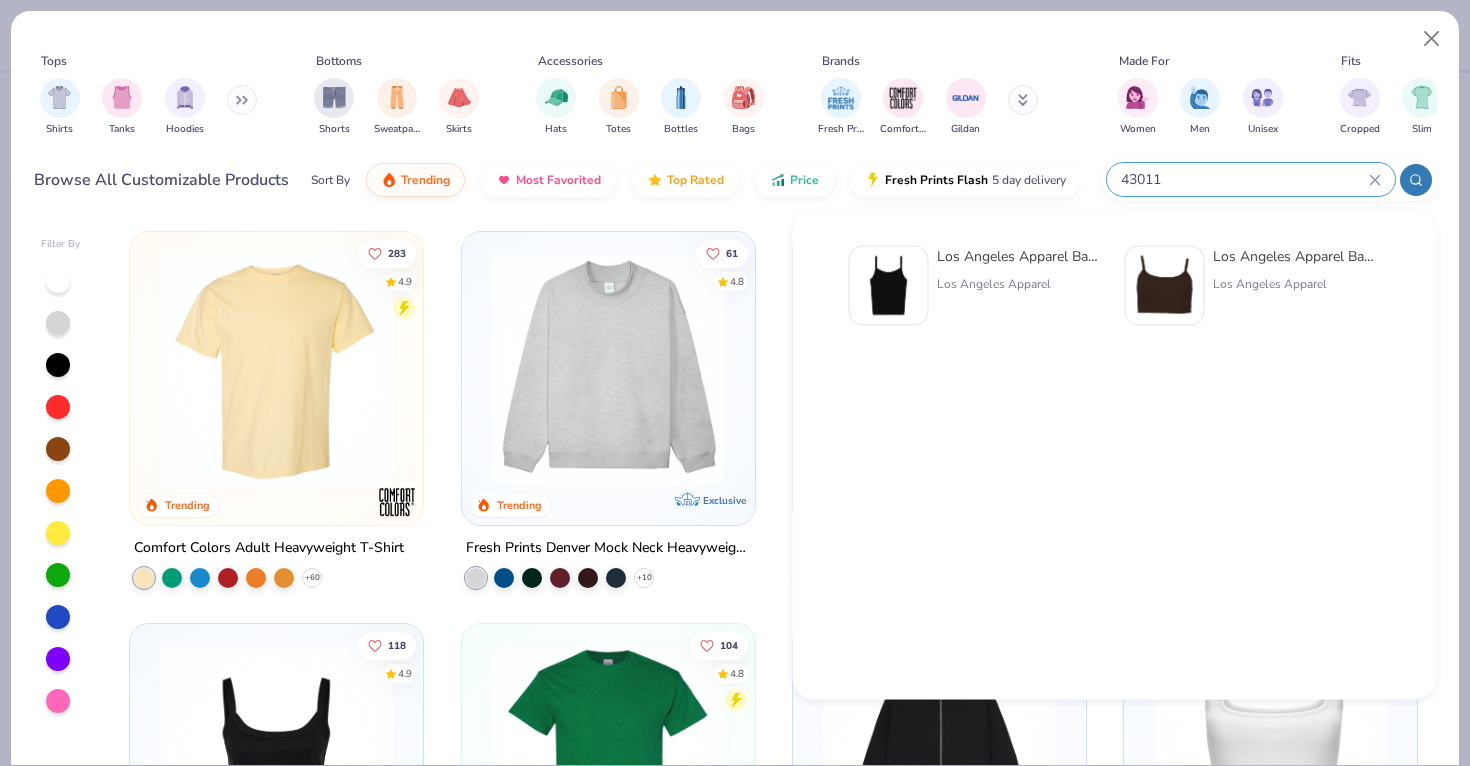 click at bounding box center [889, 286] 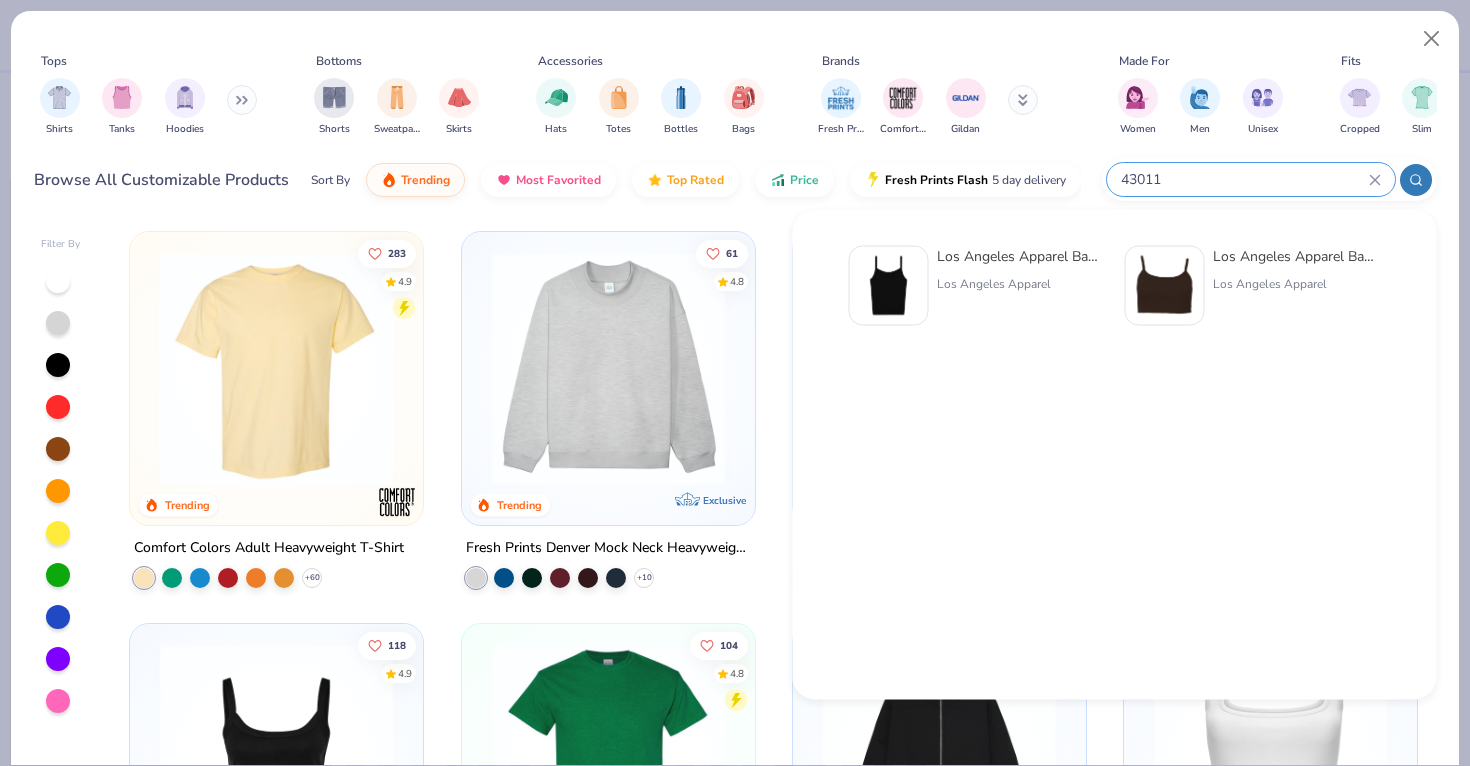 type 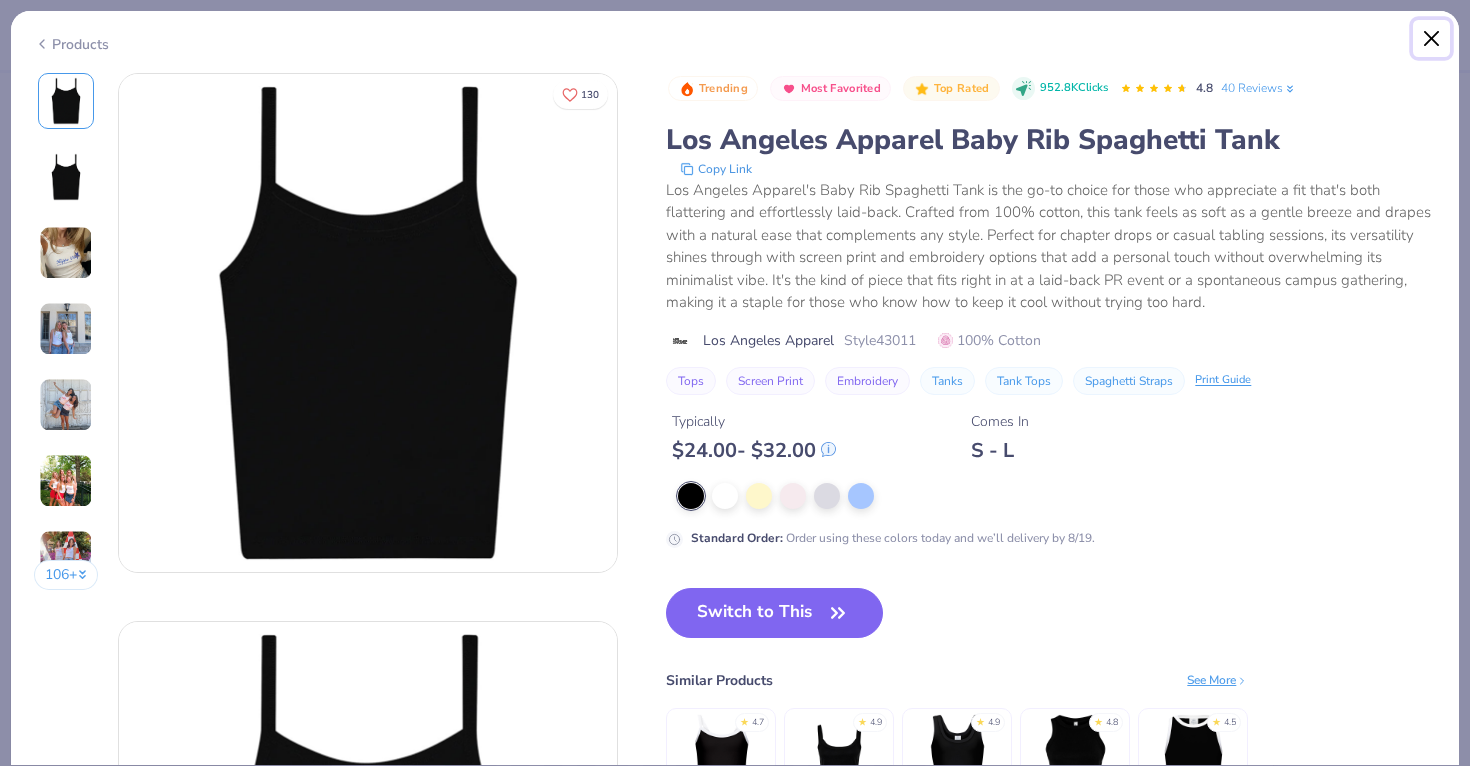 click at bounding box center [1432, 39] 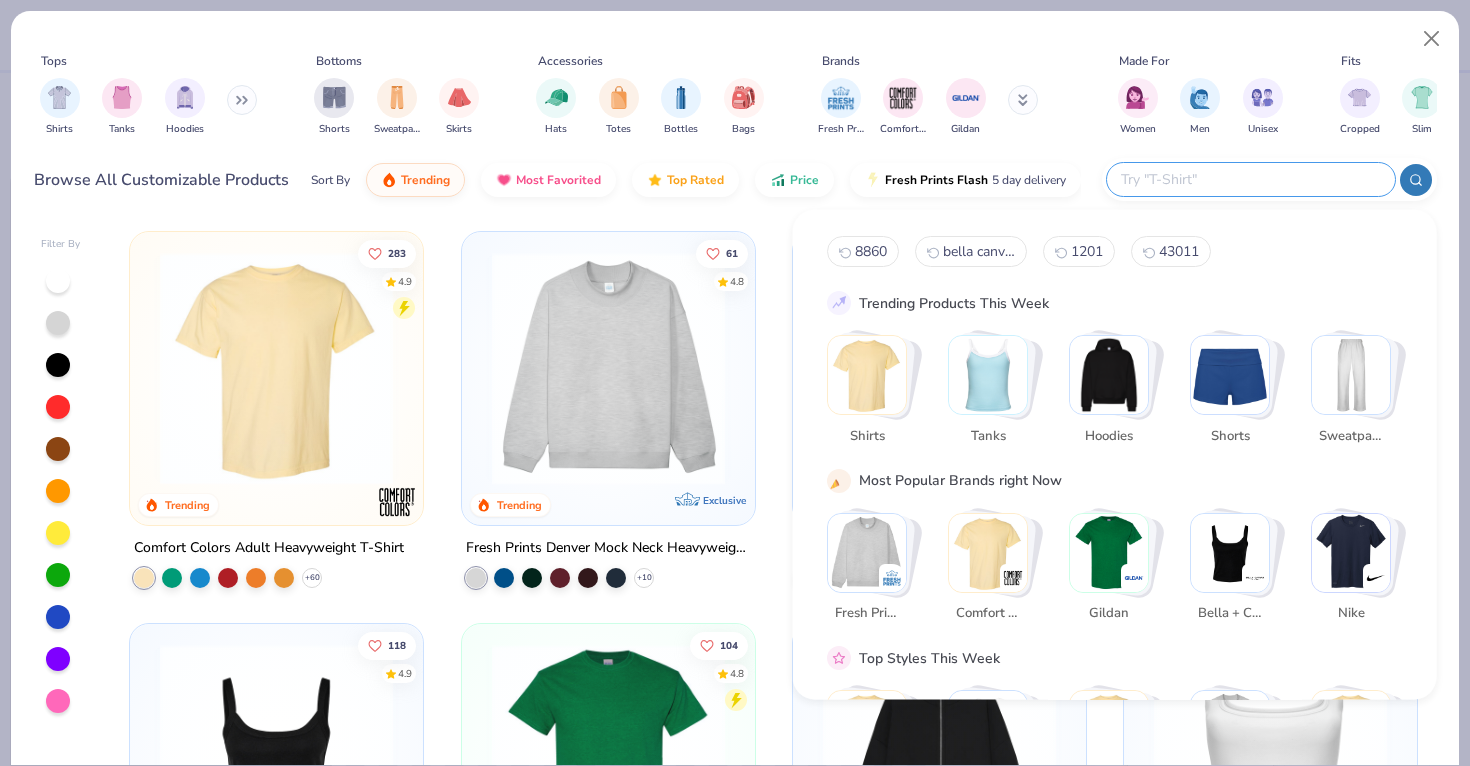 click at bounding box center [1250, 179] 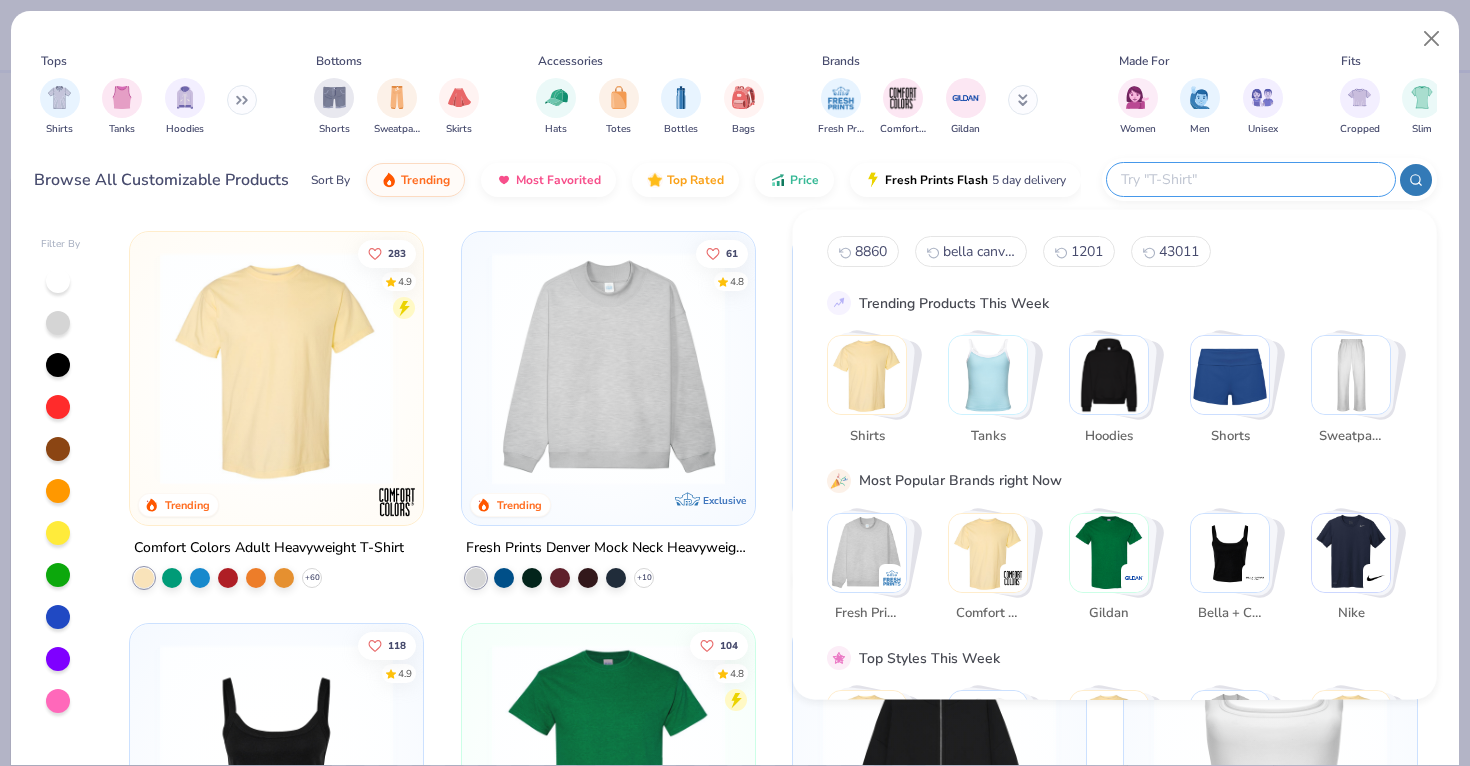 click at bounding box center (988, 375) 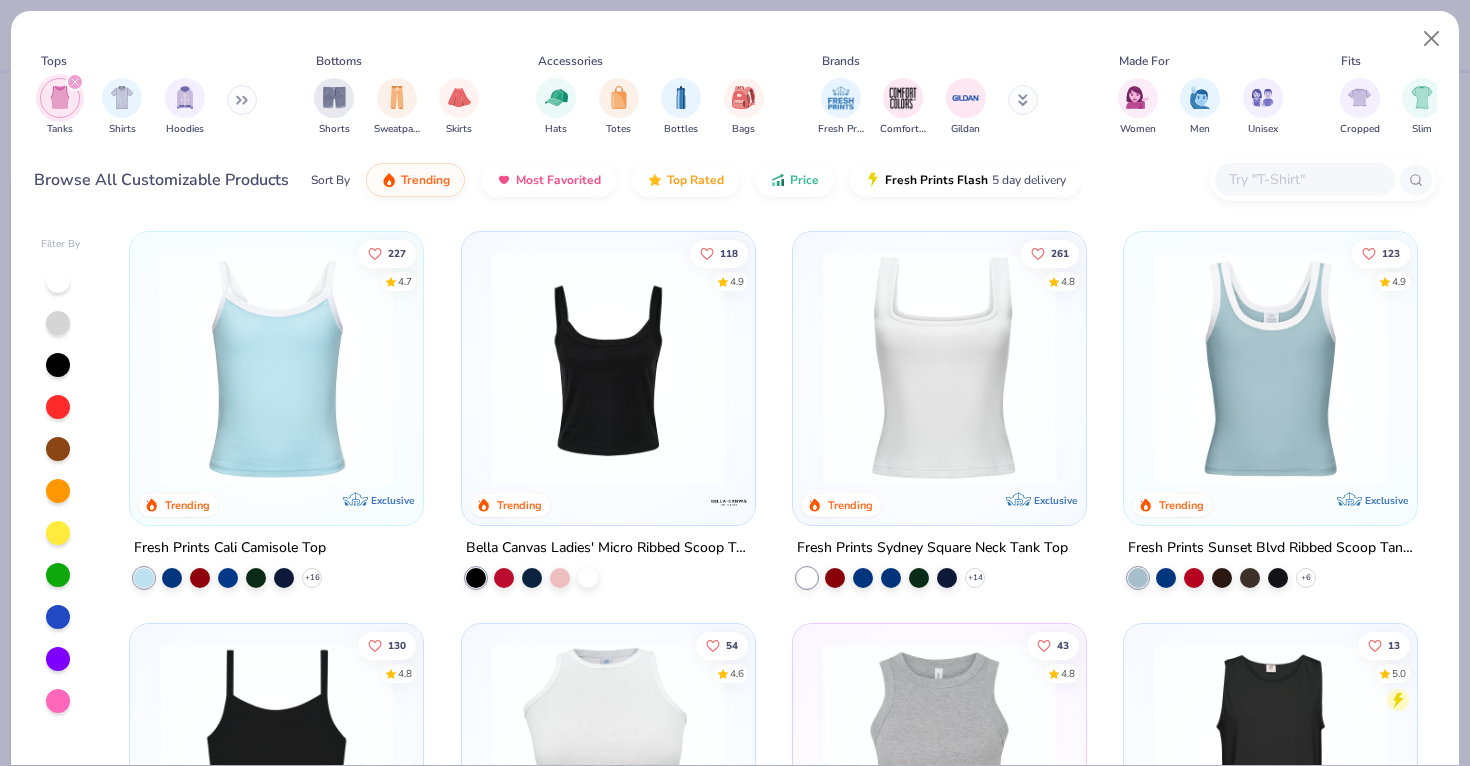 click at bounding box center [276, 368] 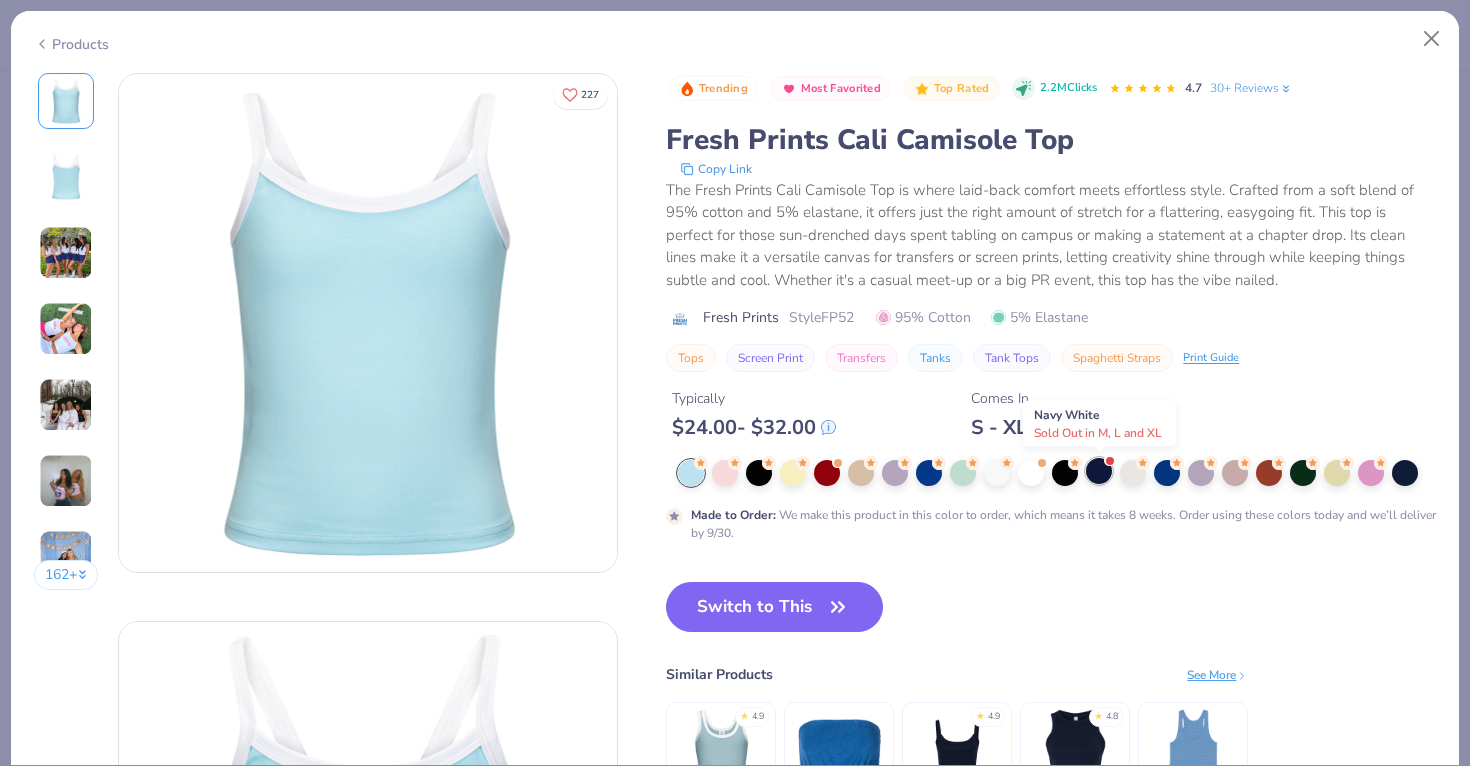 click at bounding box center (1099, 471) 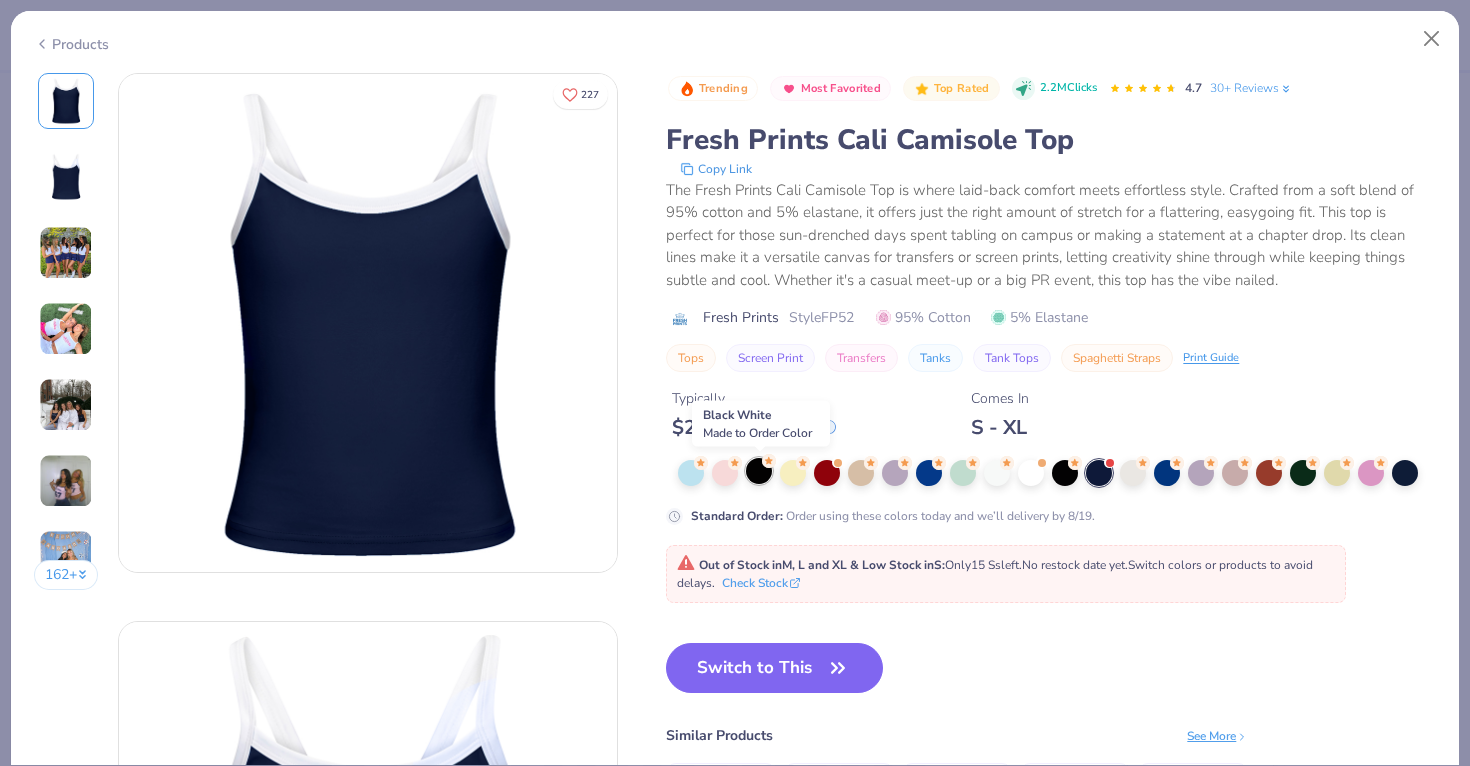 click at bounding box center (759, 471) 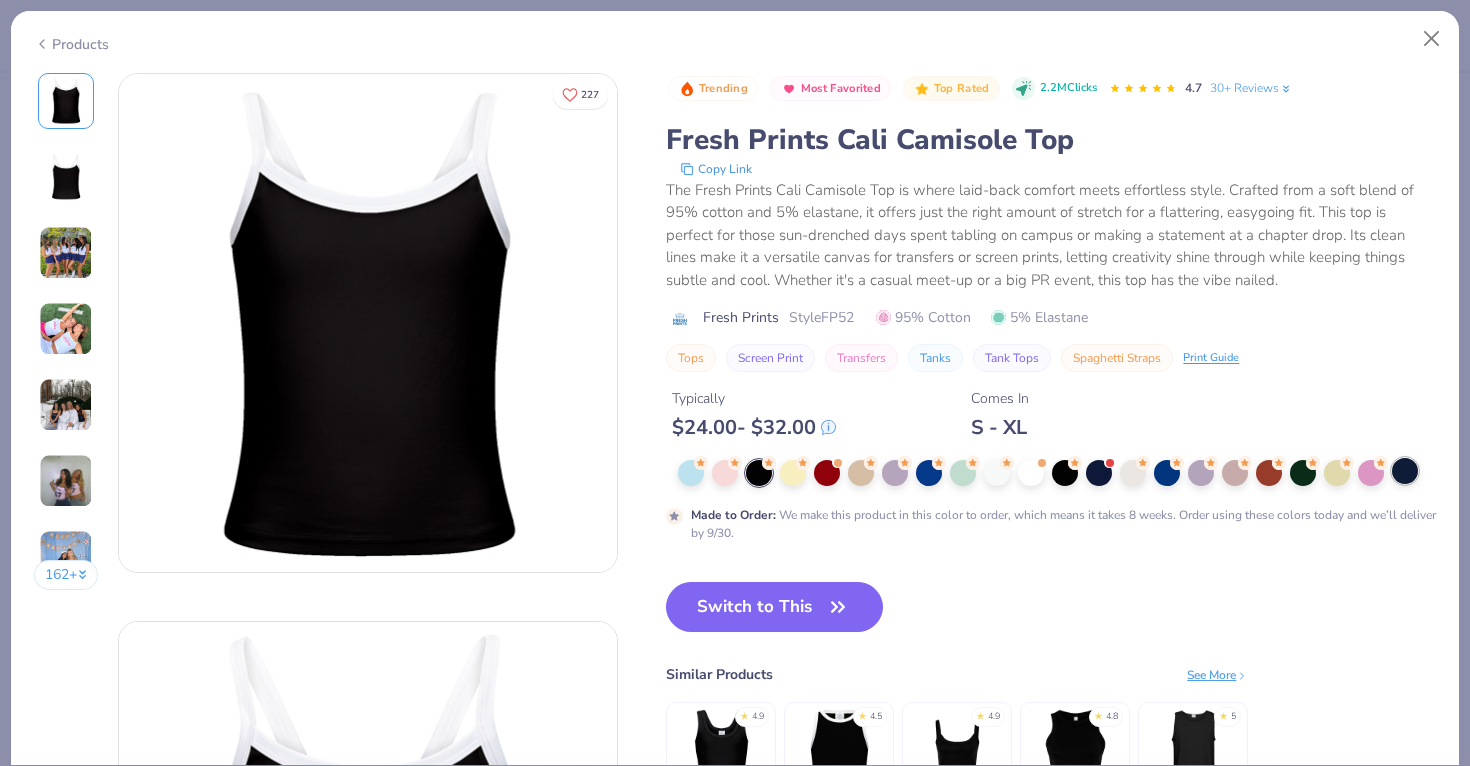 click at bounding box center [1405, 471] 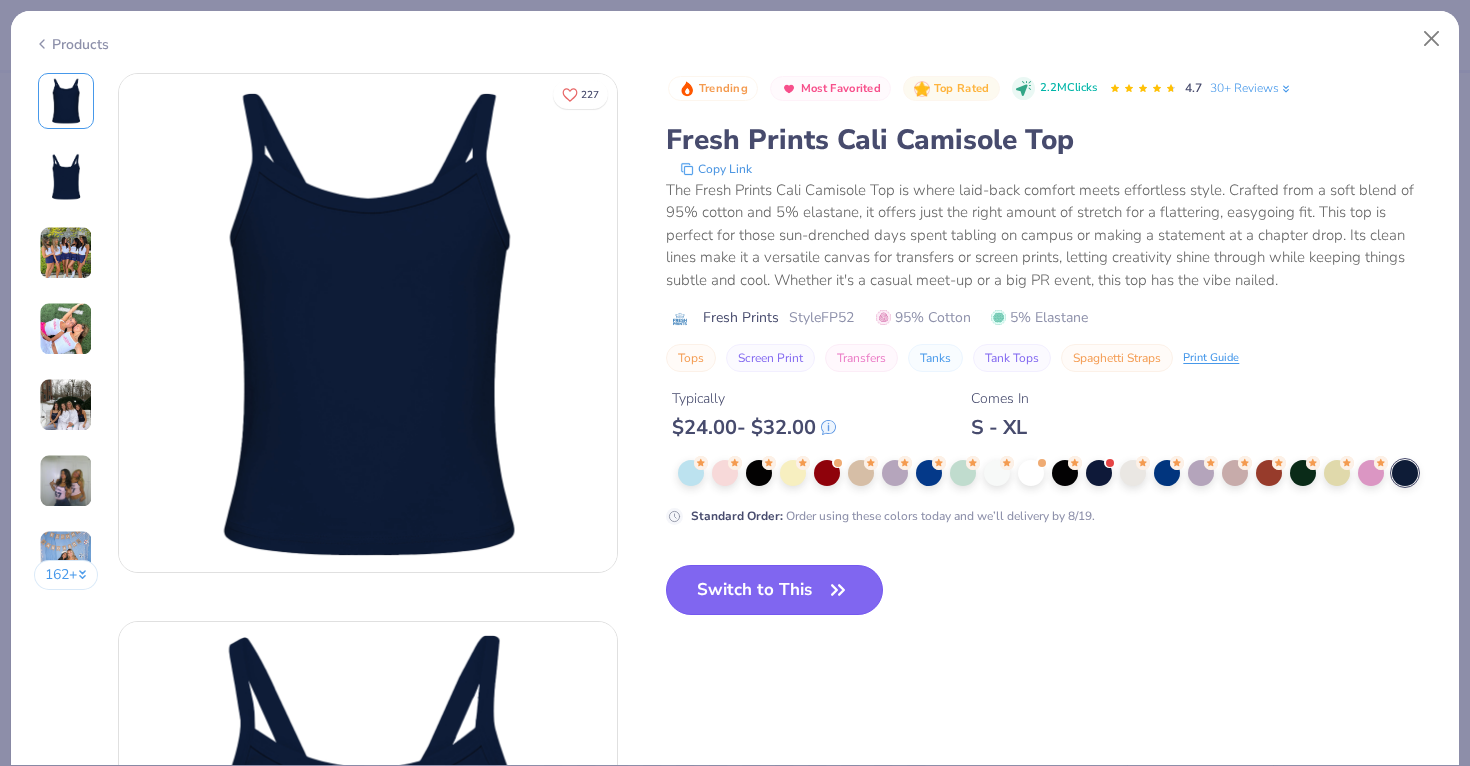 click 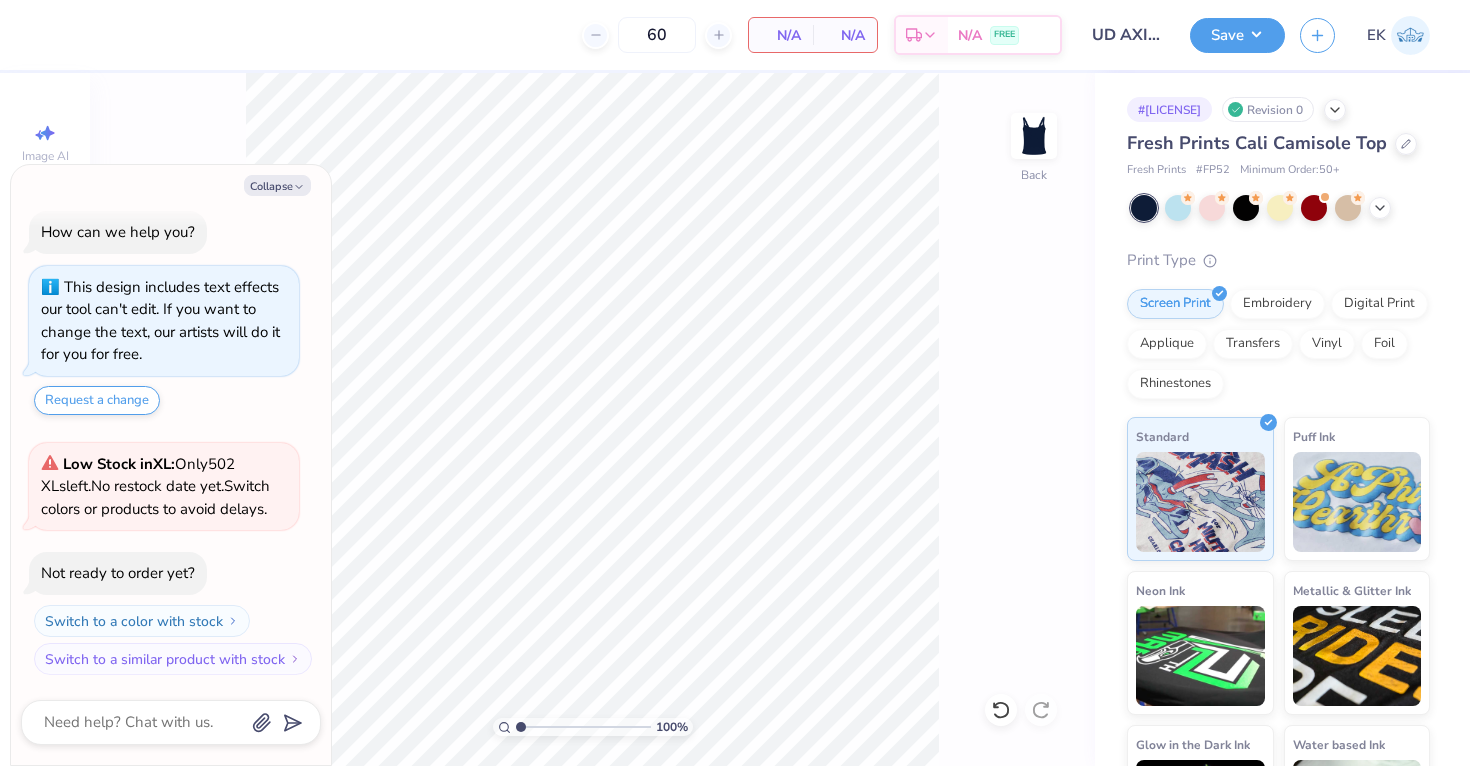 click on "How can we help you? This design includes text effects our tool can't edit. If you want to change the text, our artists will do it for you for free. Request a change Low Stock in  XL :  Only  502 XLs  left.  No restock date yet.  Switch colors or products to avoid delays.  Not ready to order yet? Switch to a color with stock Switch to a similar product with stock" at bounding box center [171, 443] 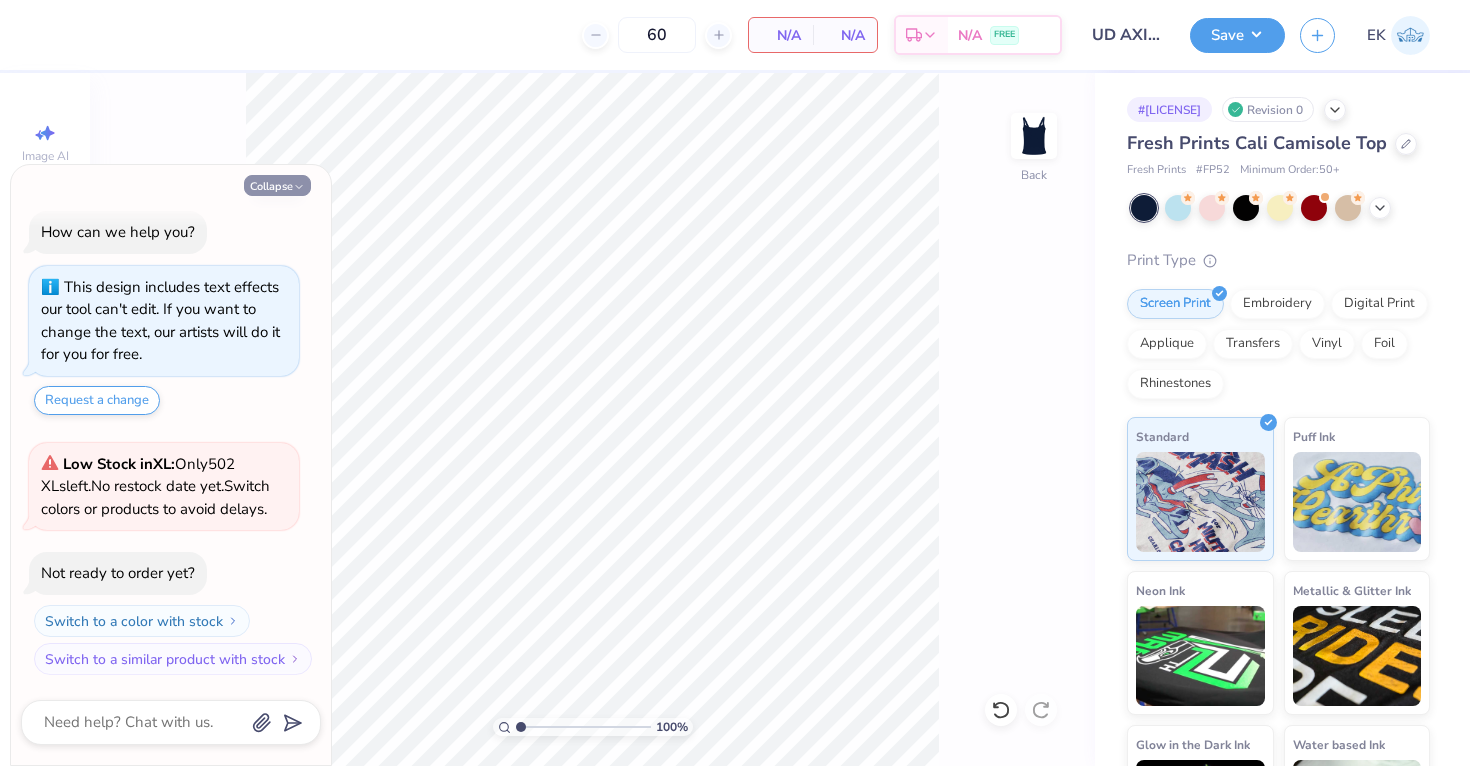 click on "Collapse" at bounding box center [277, 185] 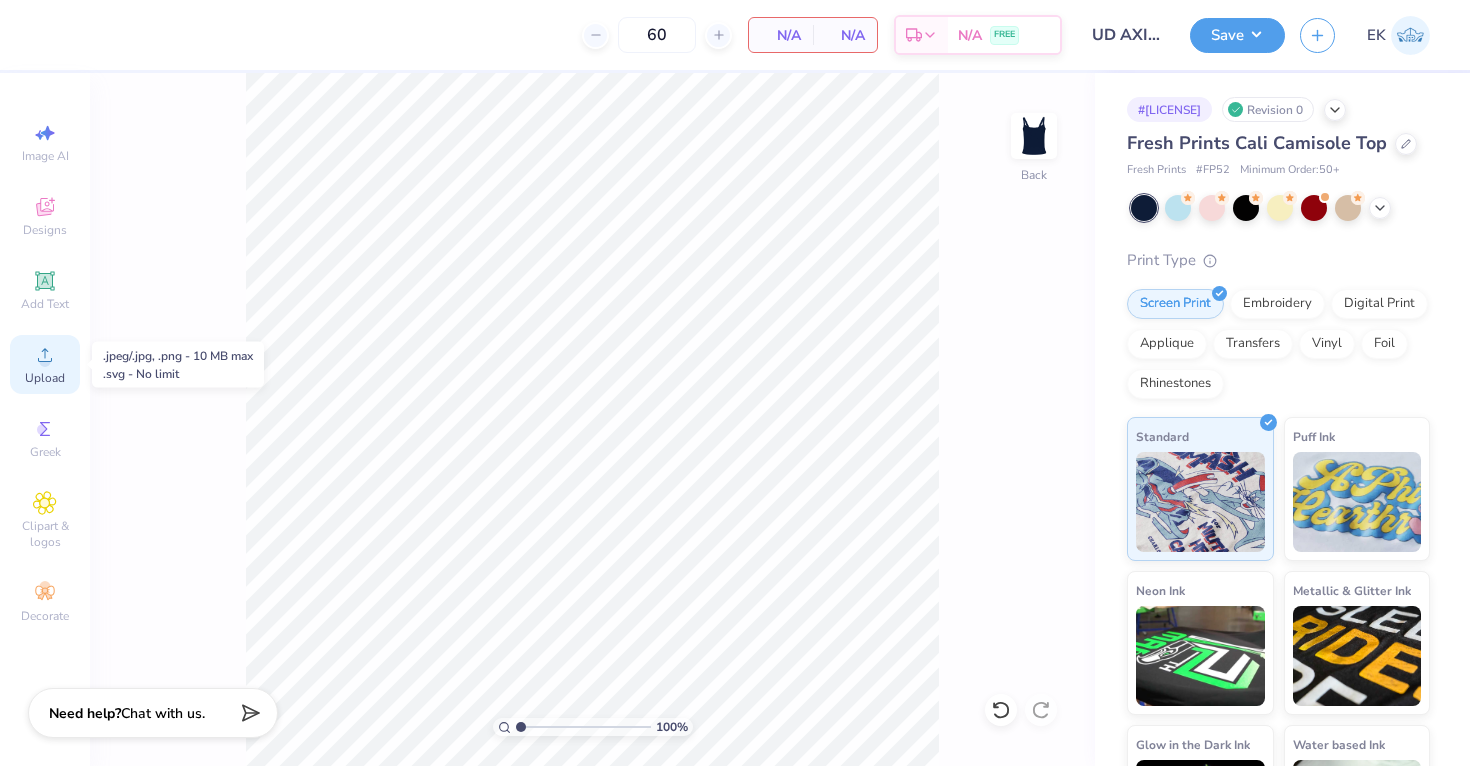 click 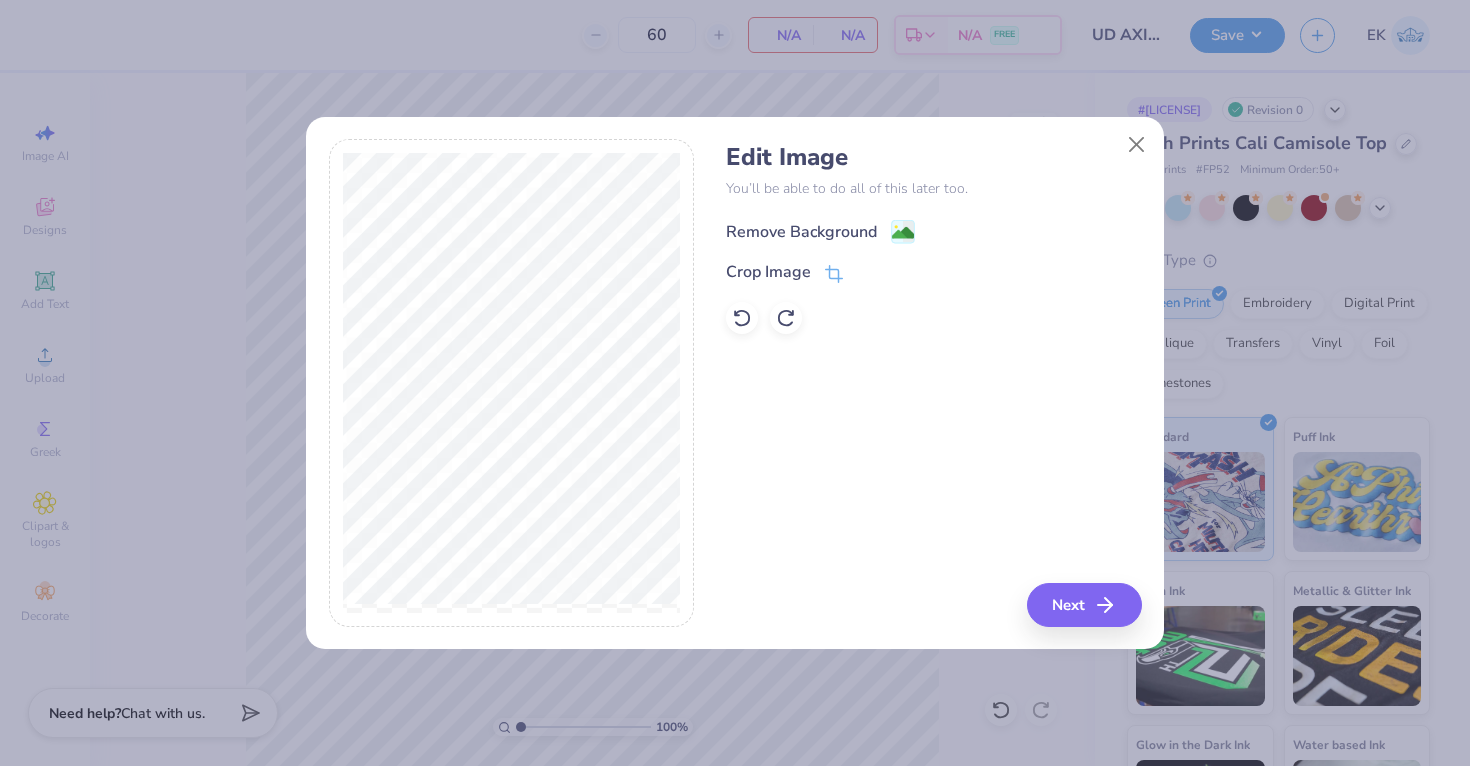 click 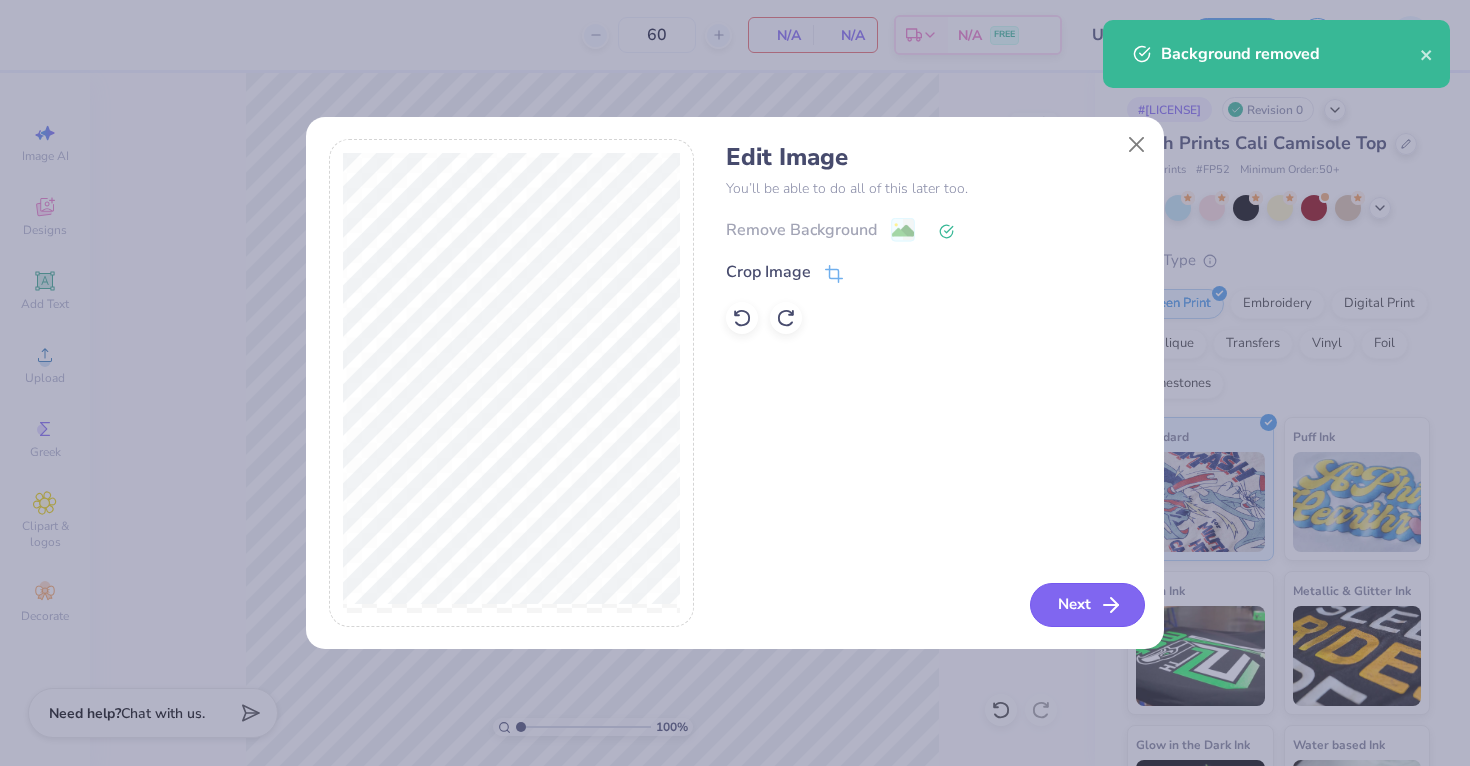 click on "Next" at bounding box center [1087, 605] 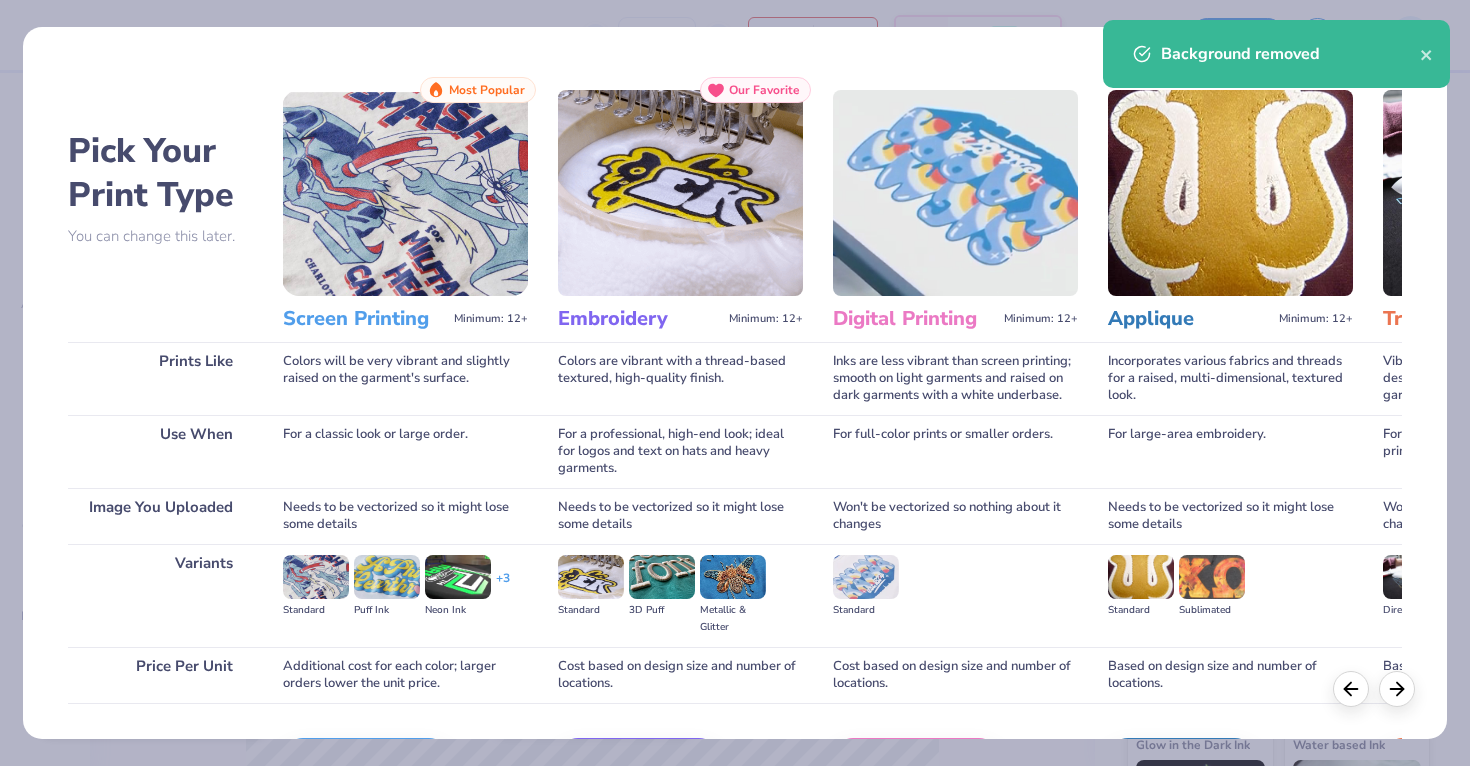 scroll, scrollTop: 131, scrollLeft: 0, axis: vertical 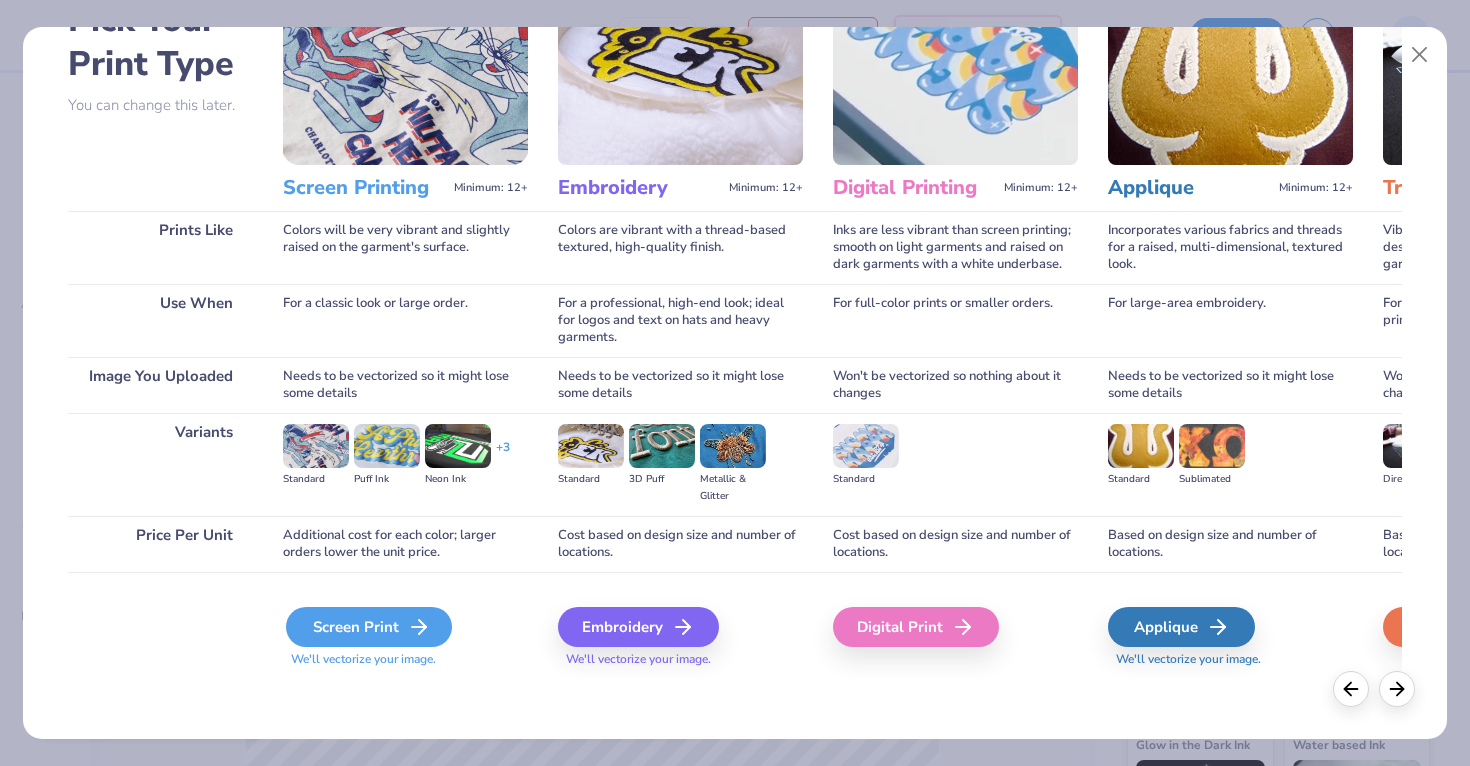 click on "Screen Print" at bounding box center (369, 627) 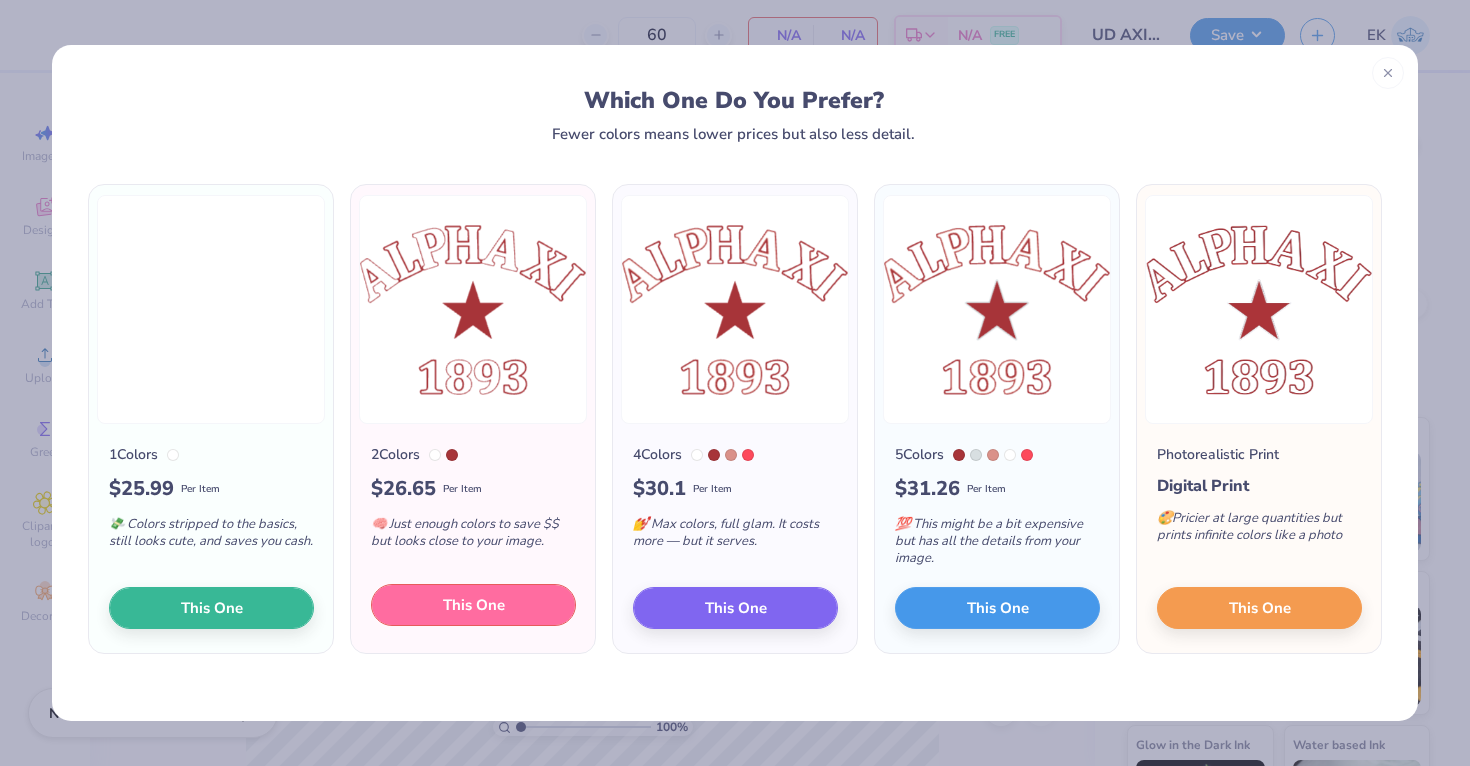 click on "This One" at bounding box center (474, 605) 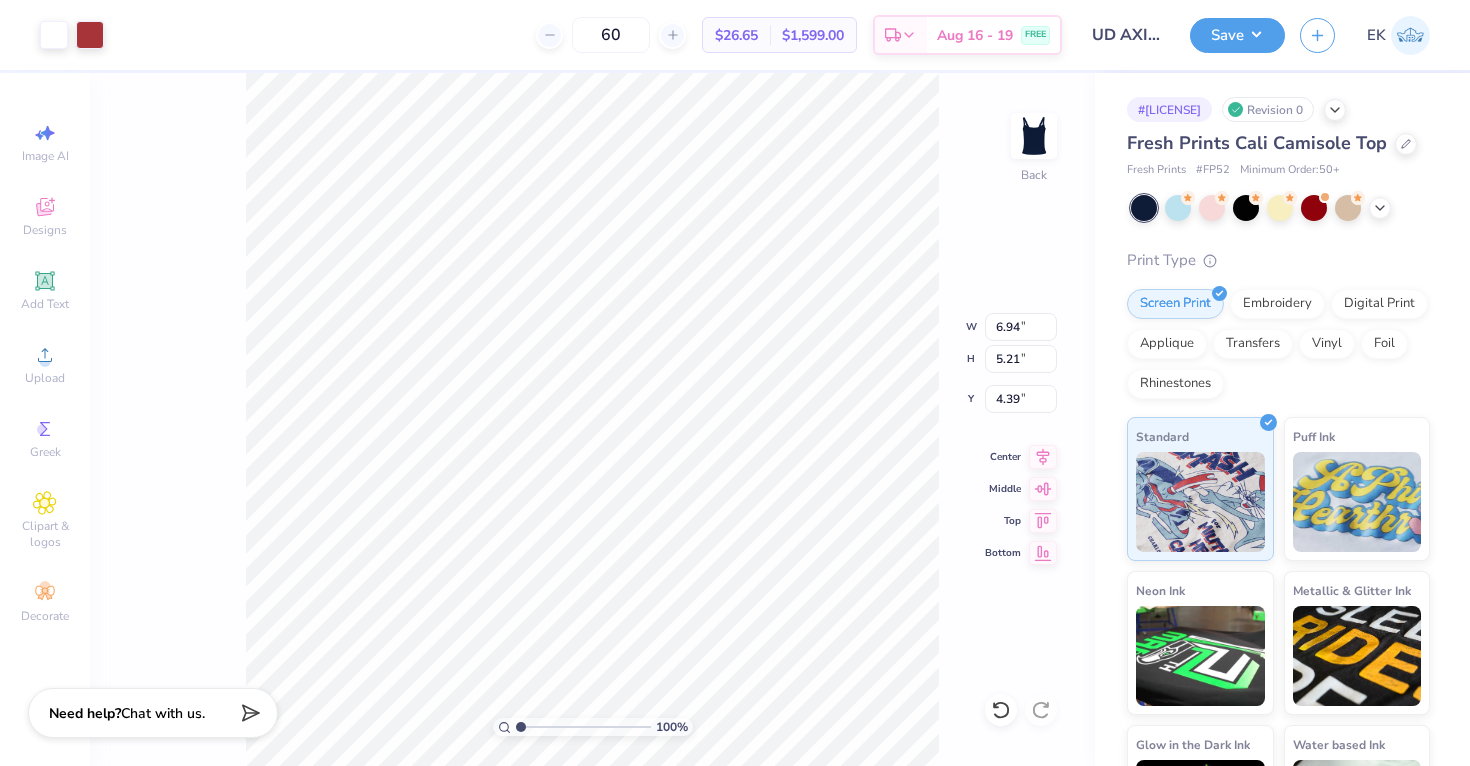 type on "3.65" 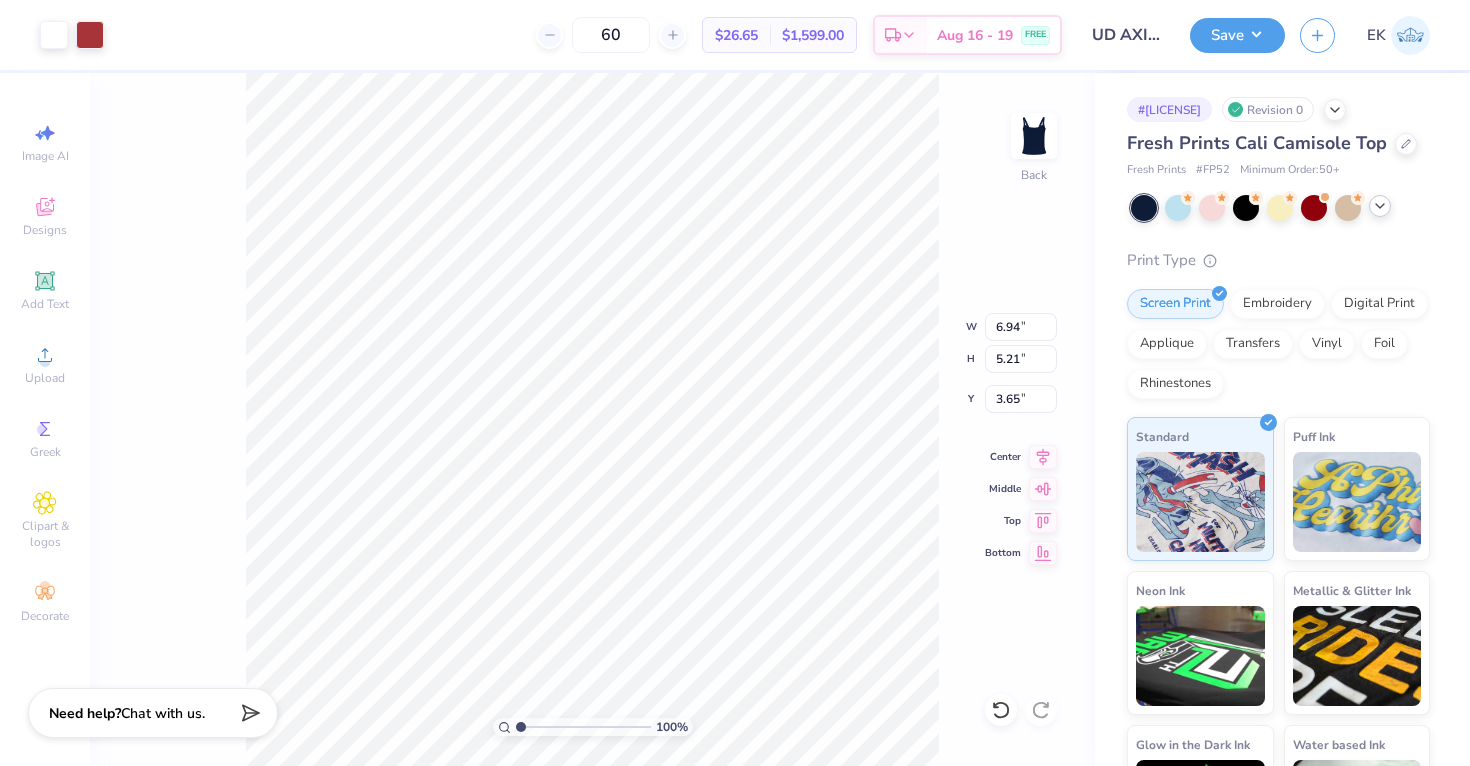 click 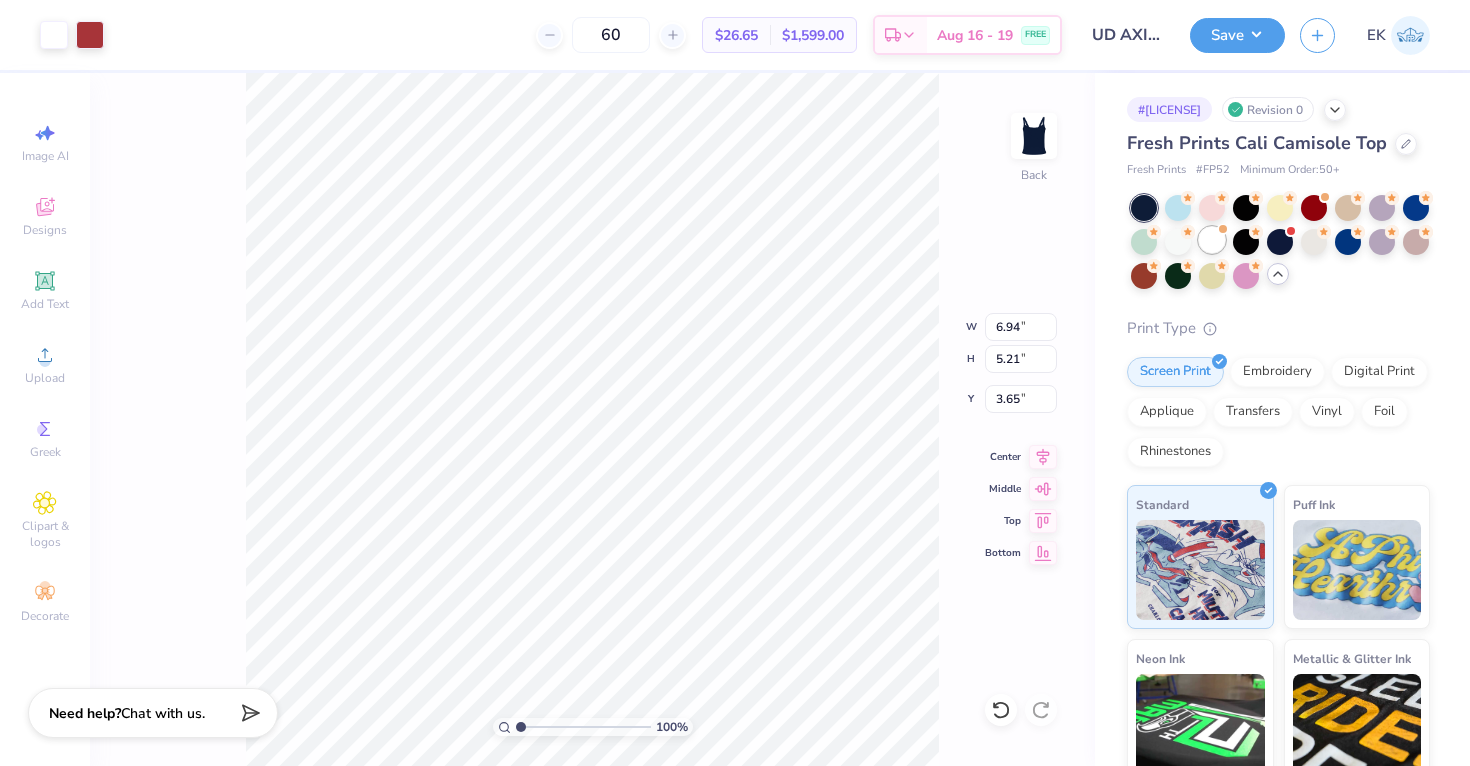 click at bounding box center [1212, 240] 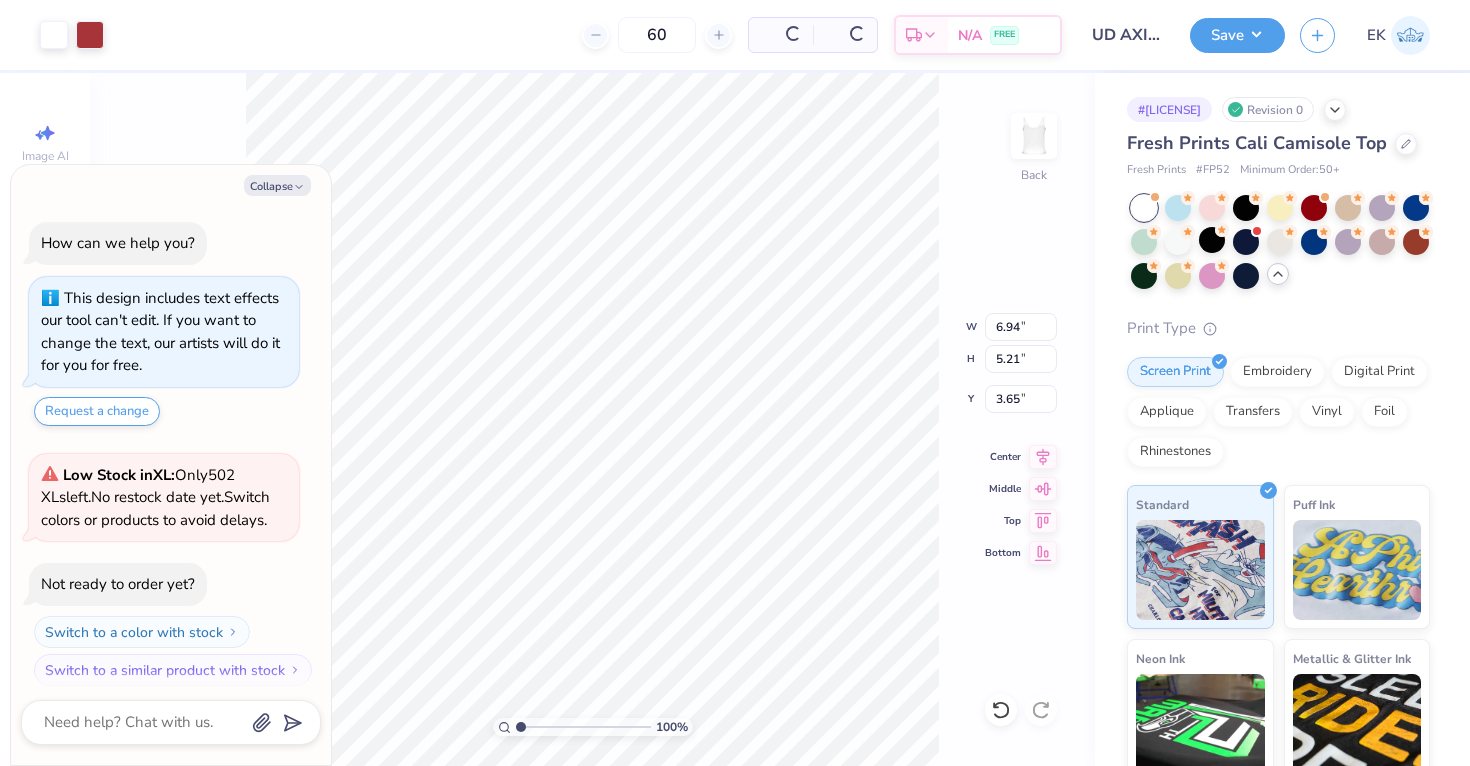 scroll, scrollTop: 316, scrollLeft: 0, axis: vertical 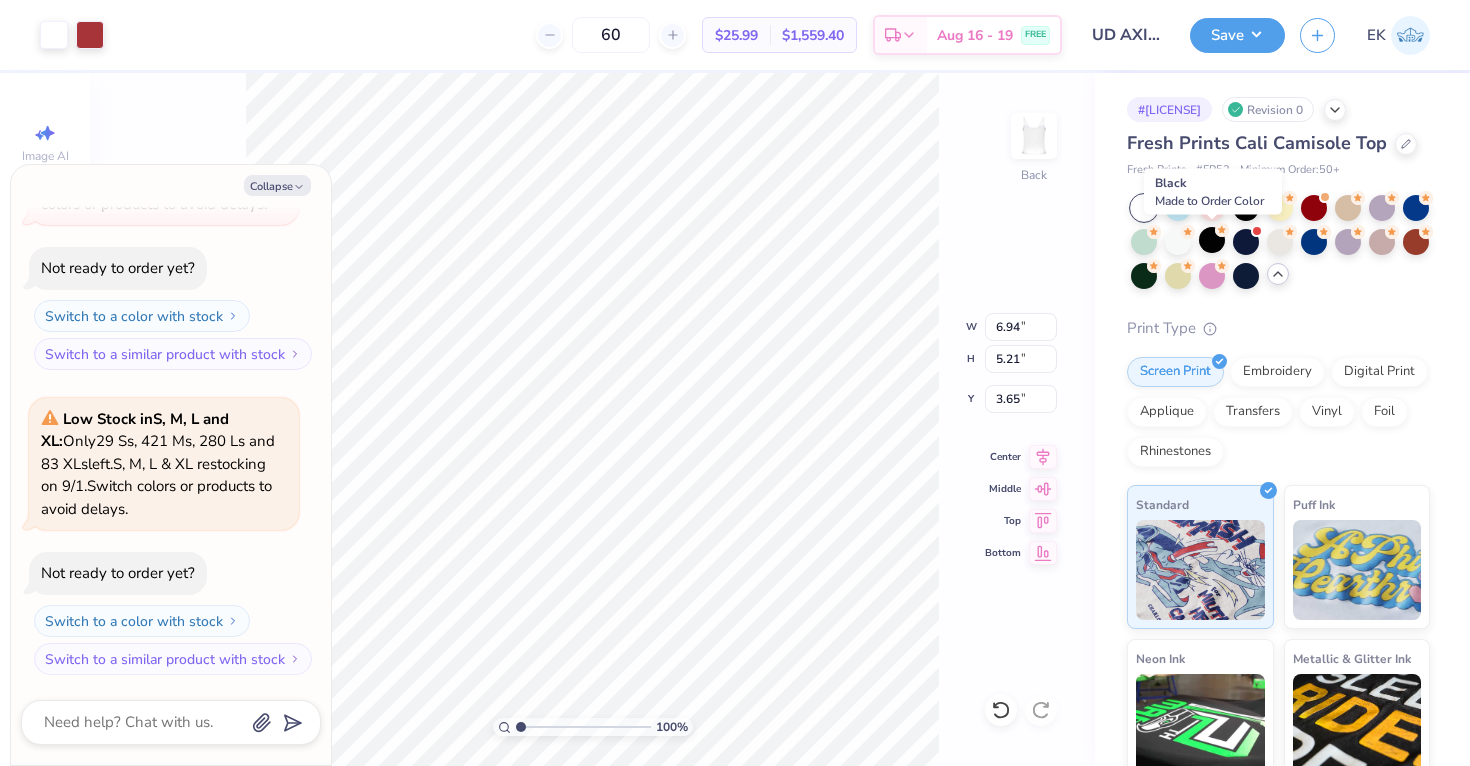 type on "x" 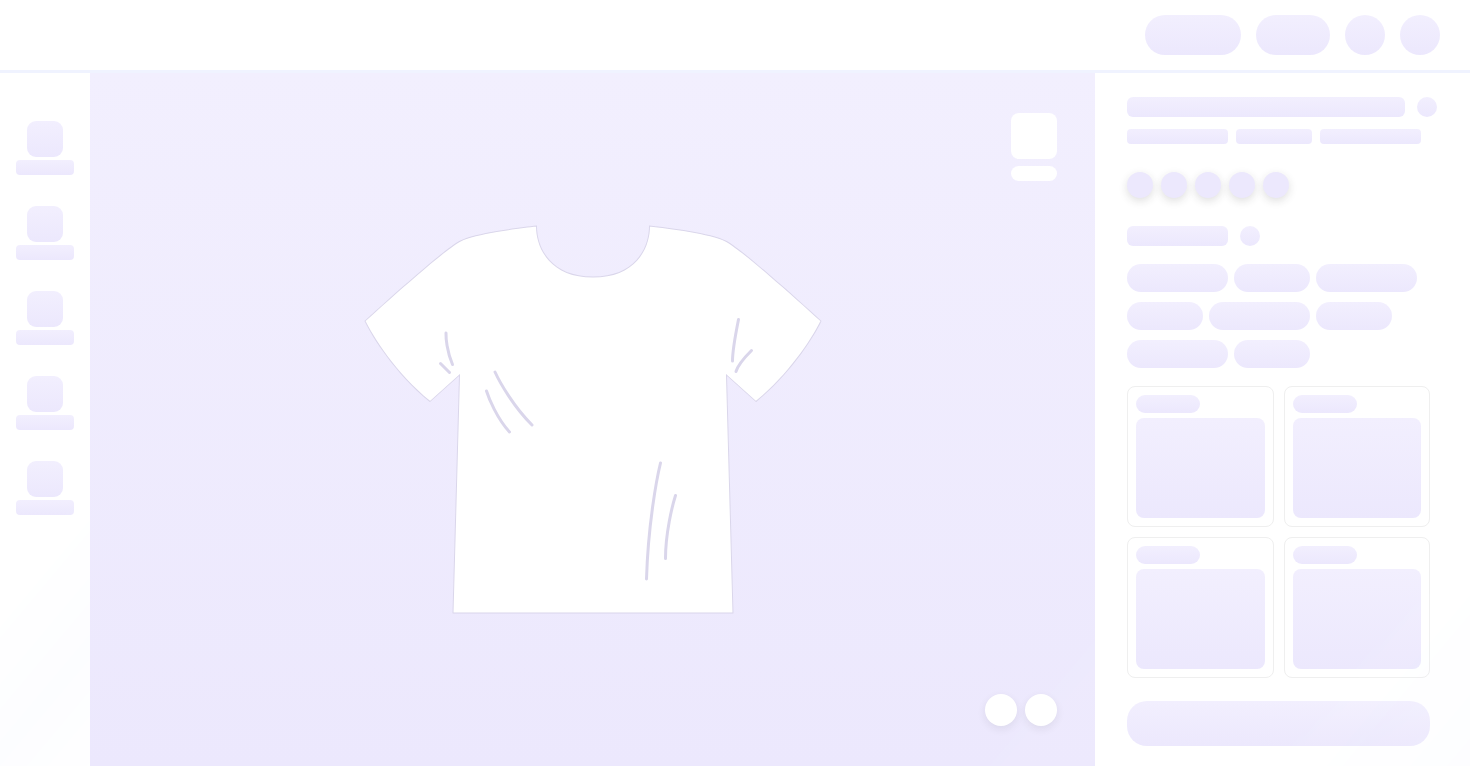 scroll, scrollTop: 0, scrollLeft: 0, axis: both 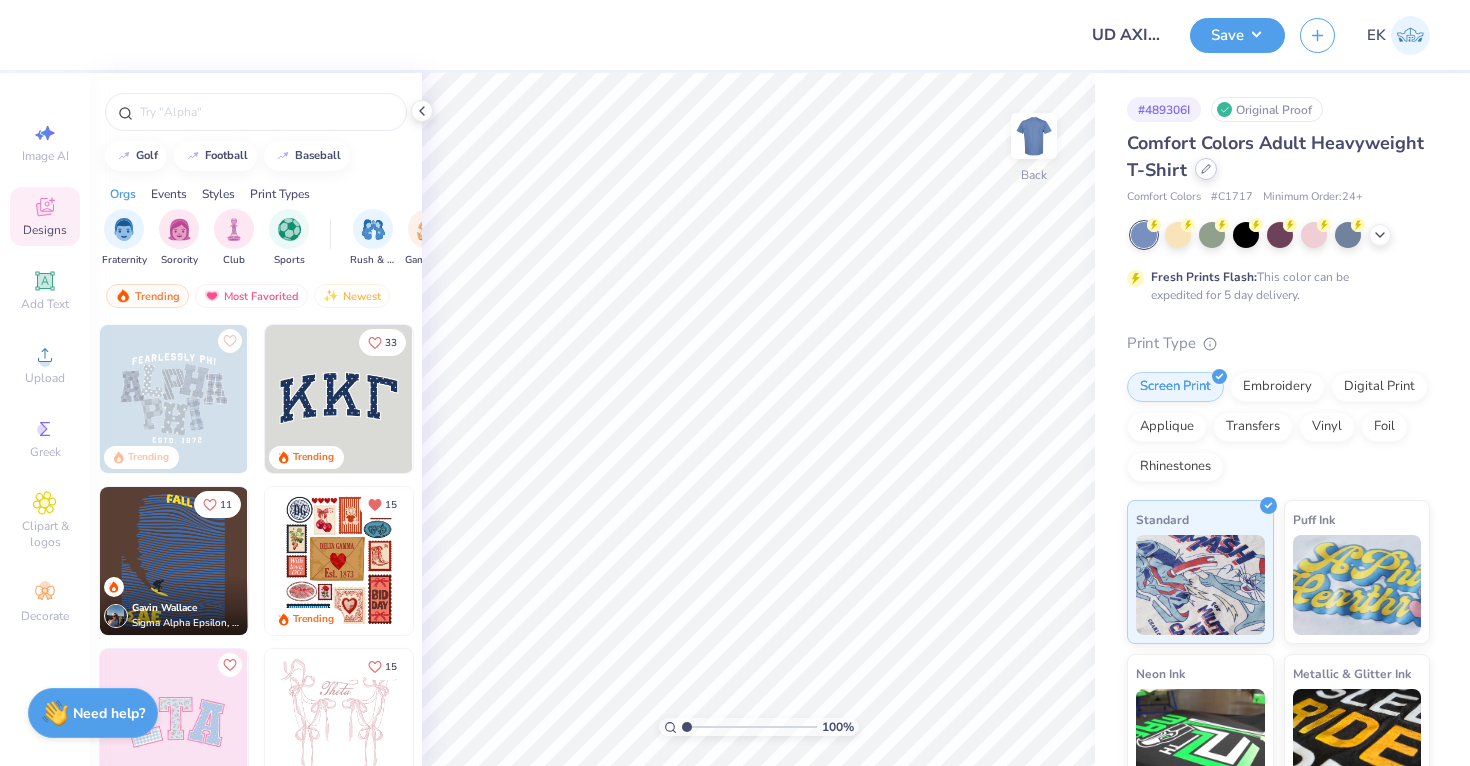 click at bounding box center (1206, 169) 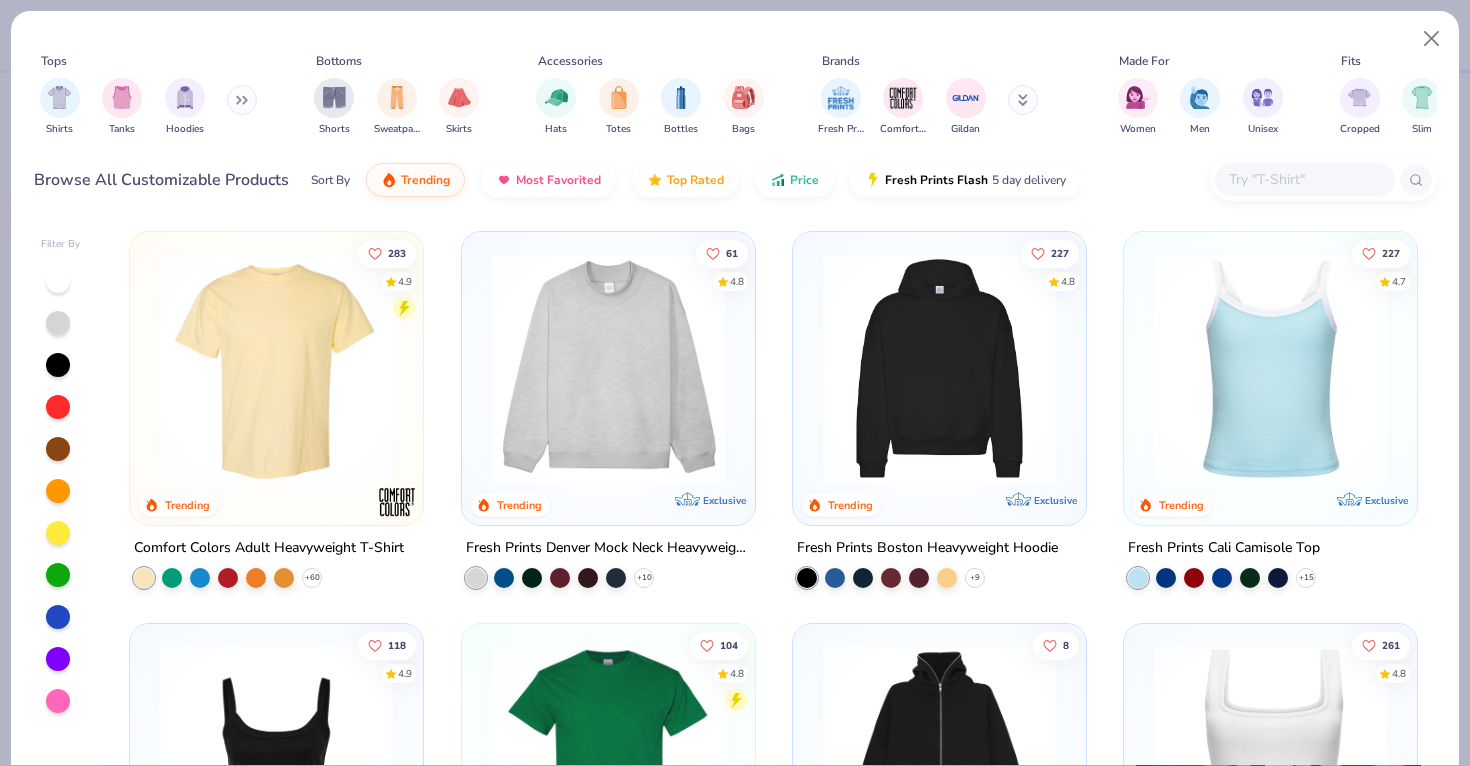 click at bounding box center (1304, 179) 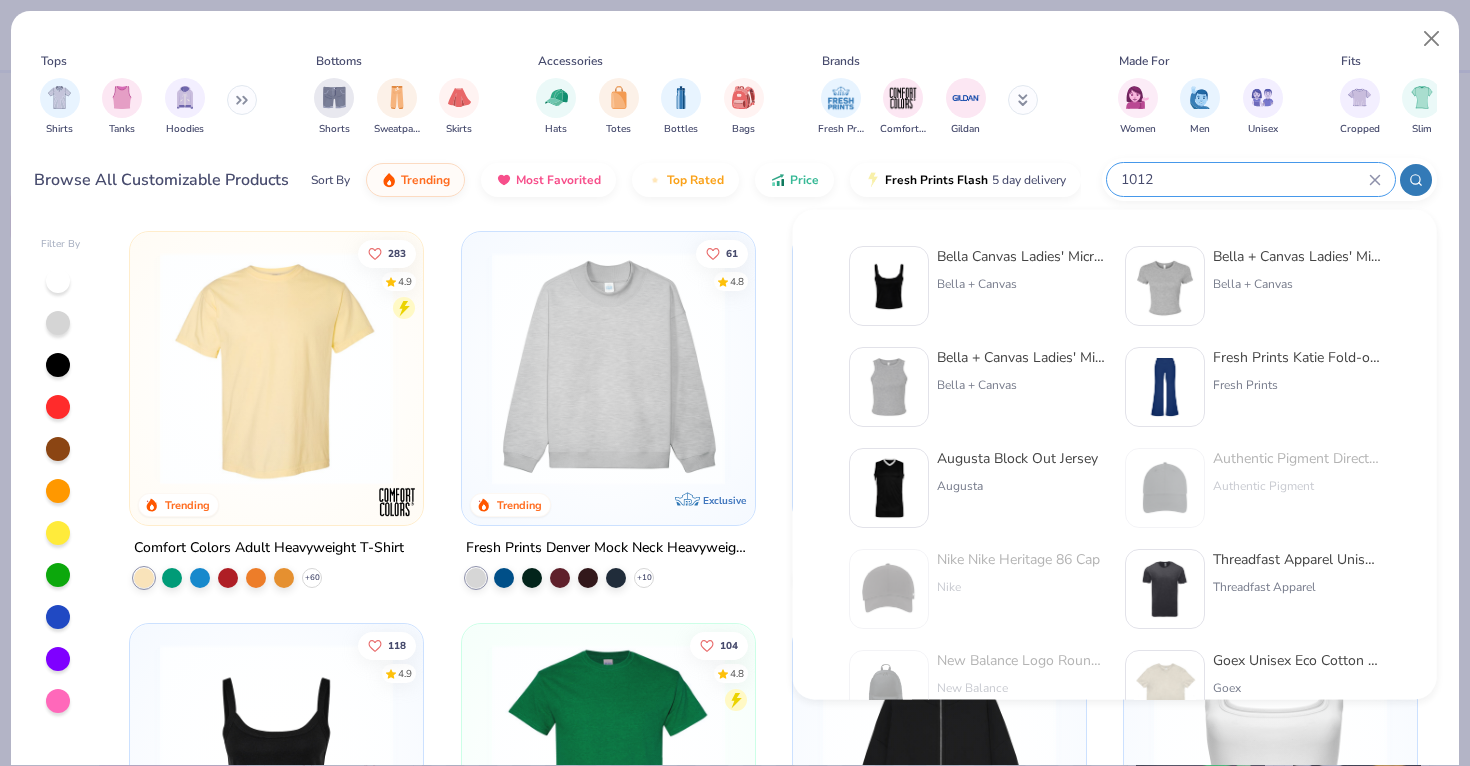 type on "1012" 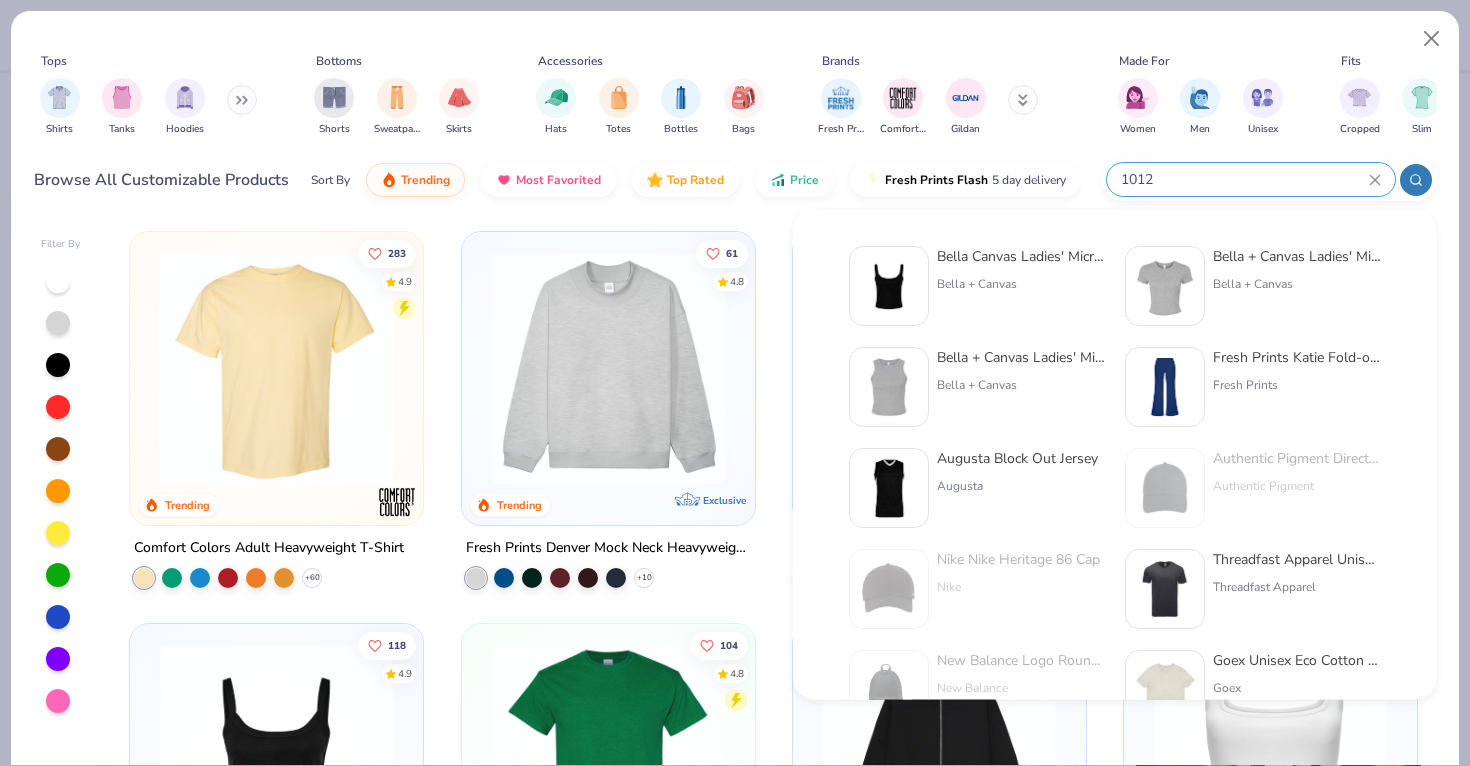 click at bounding box center (889, 286) 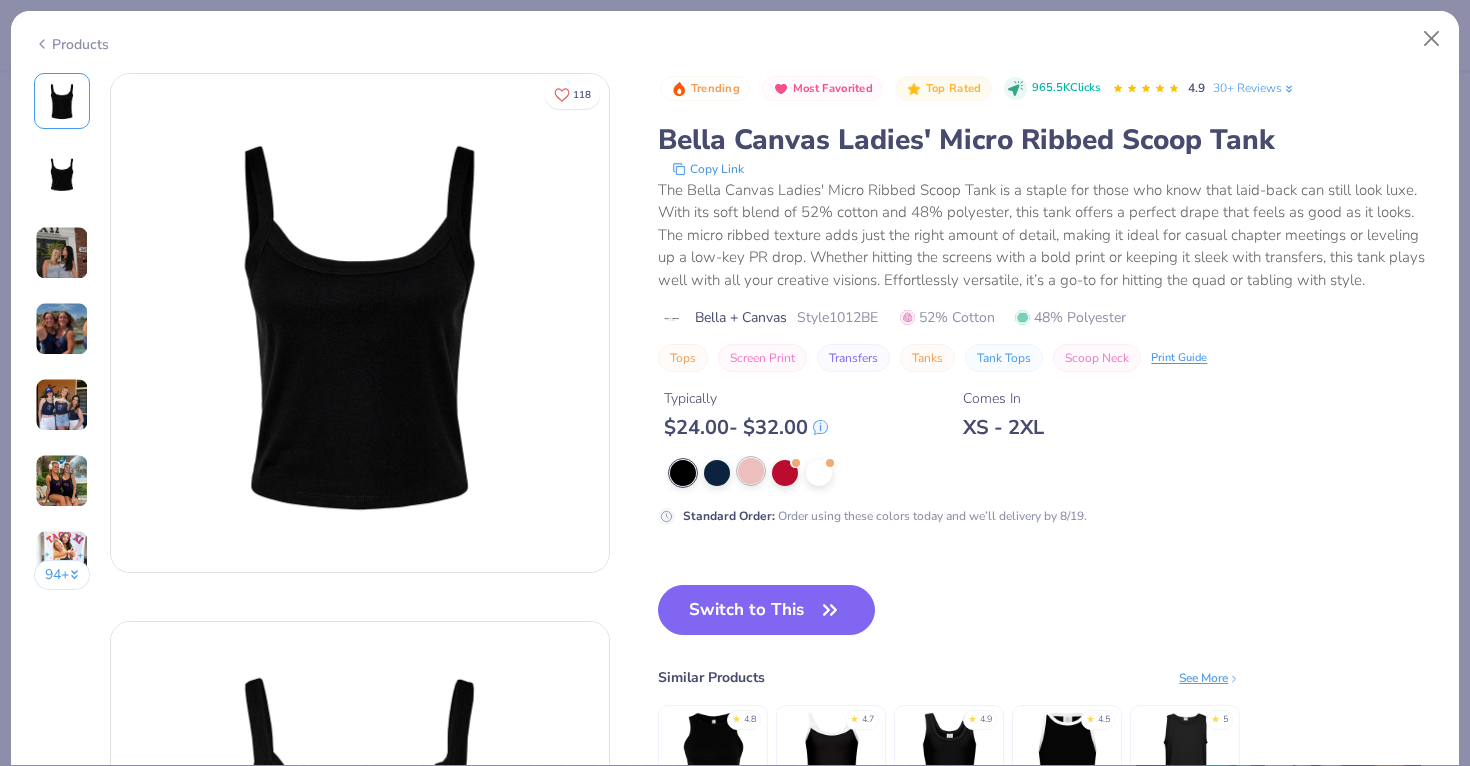 click at bounding box center [751, 471] 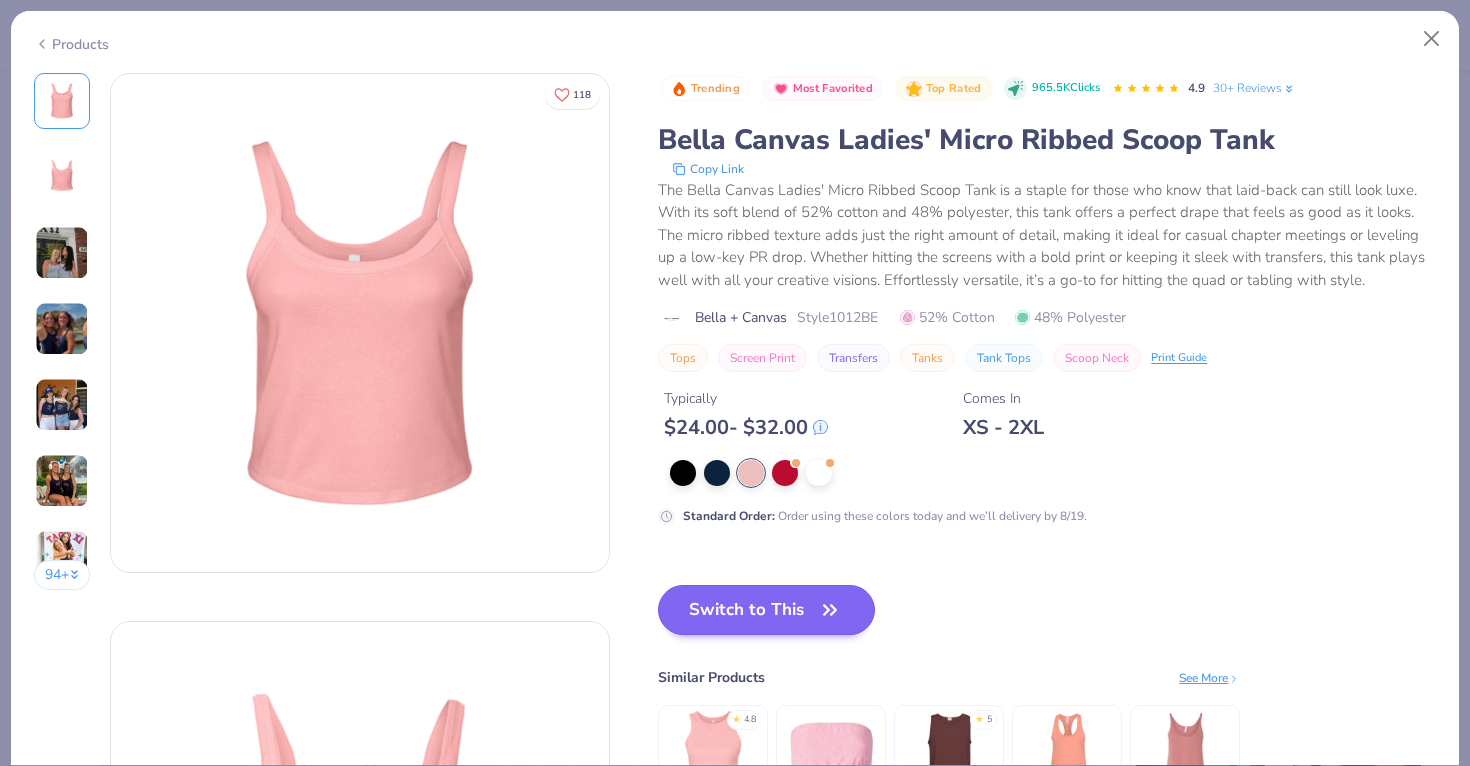 scroll, scrollTop: 259, scrollLeft: 0, axis: vertical 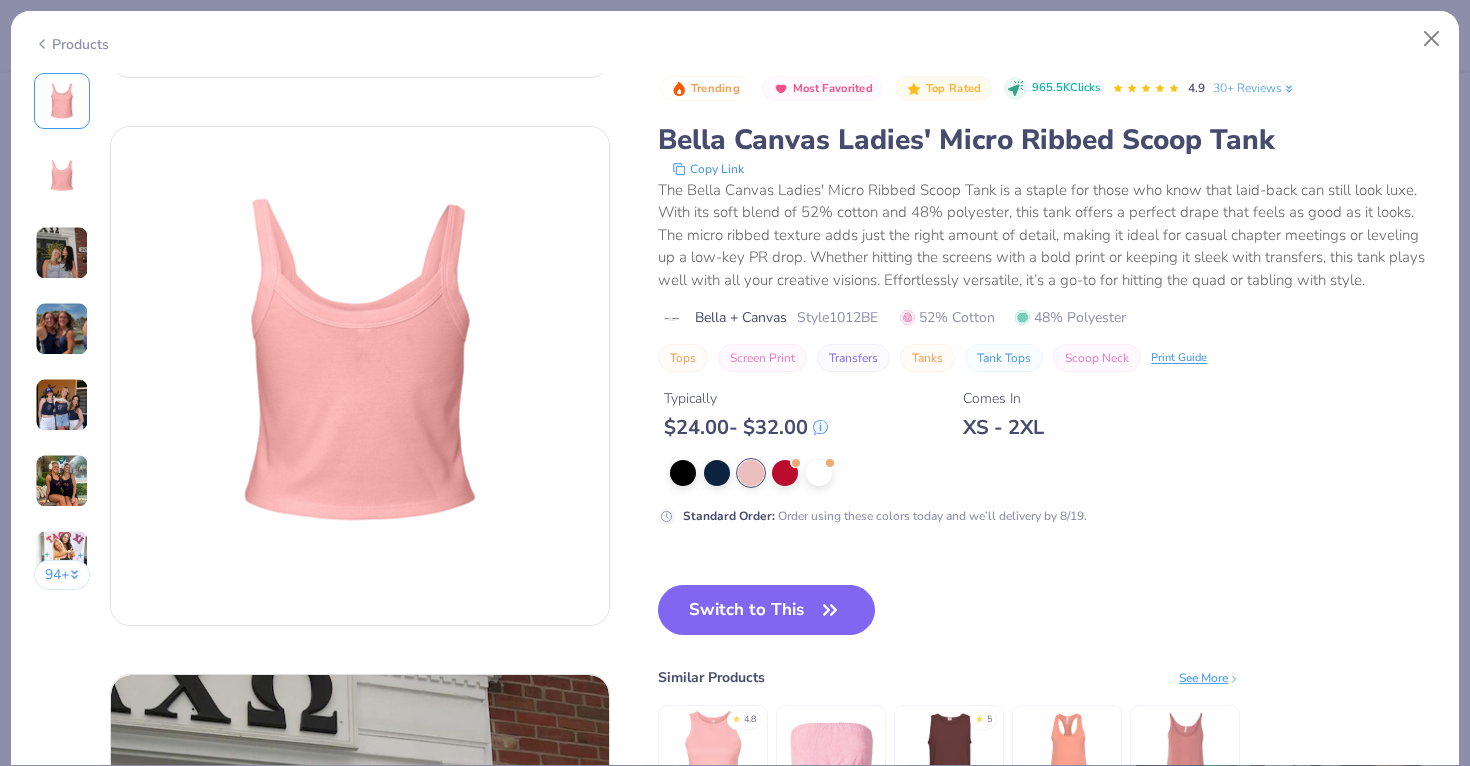 click on "94 +" at bounding box center [62, 575] 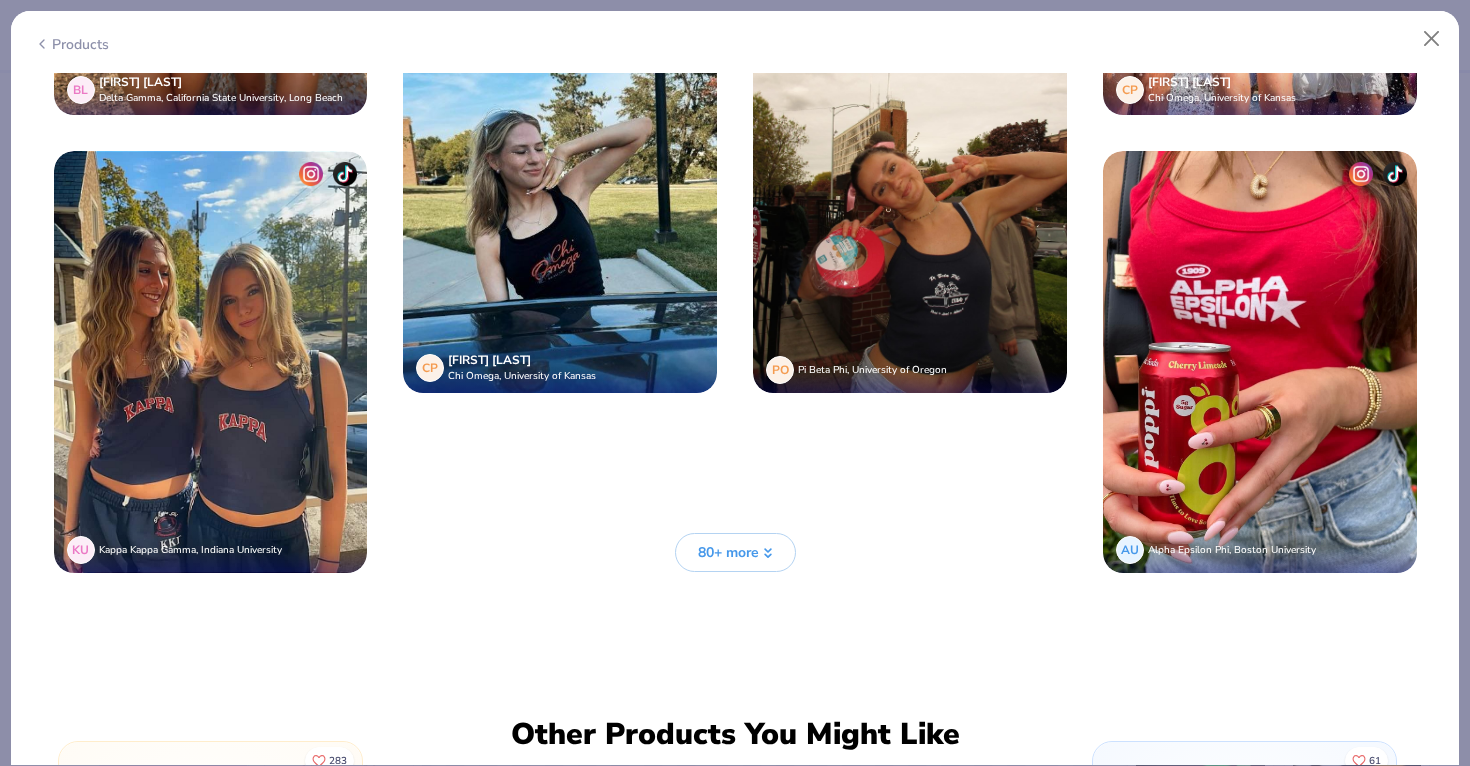 scroll, scrollTop: 5260, scrollLeft: 0, axis: vertical 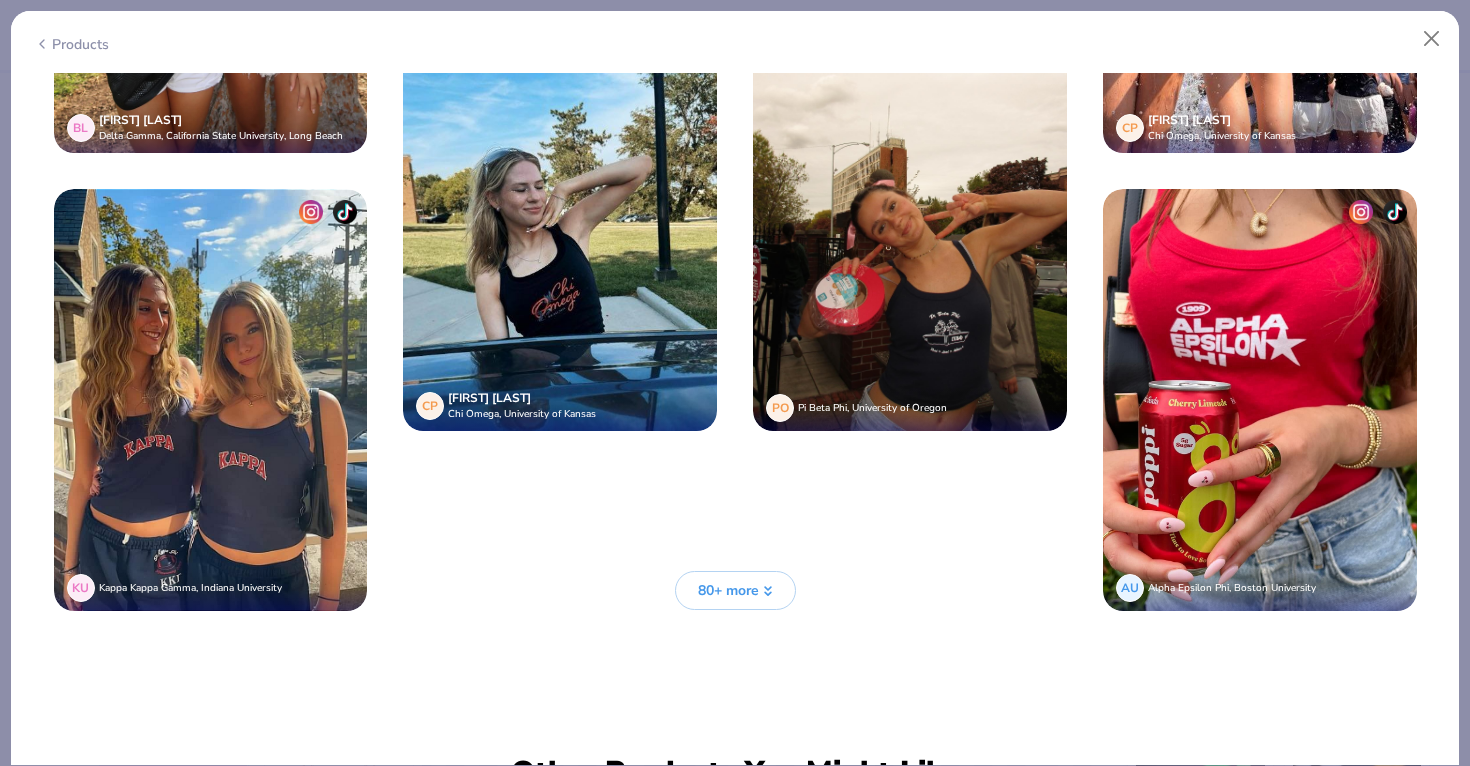 click on "80+ more" at bounding box center (728, 590) 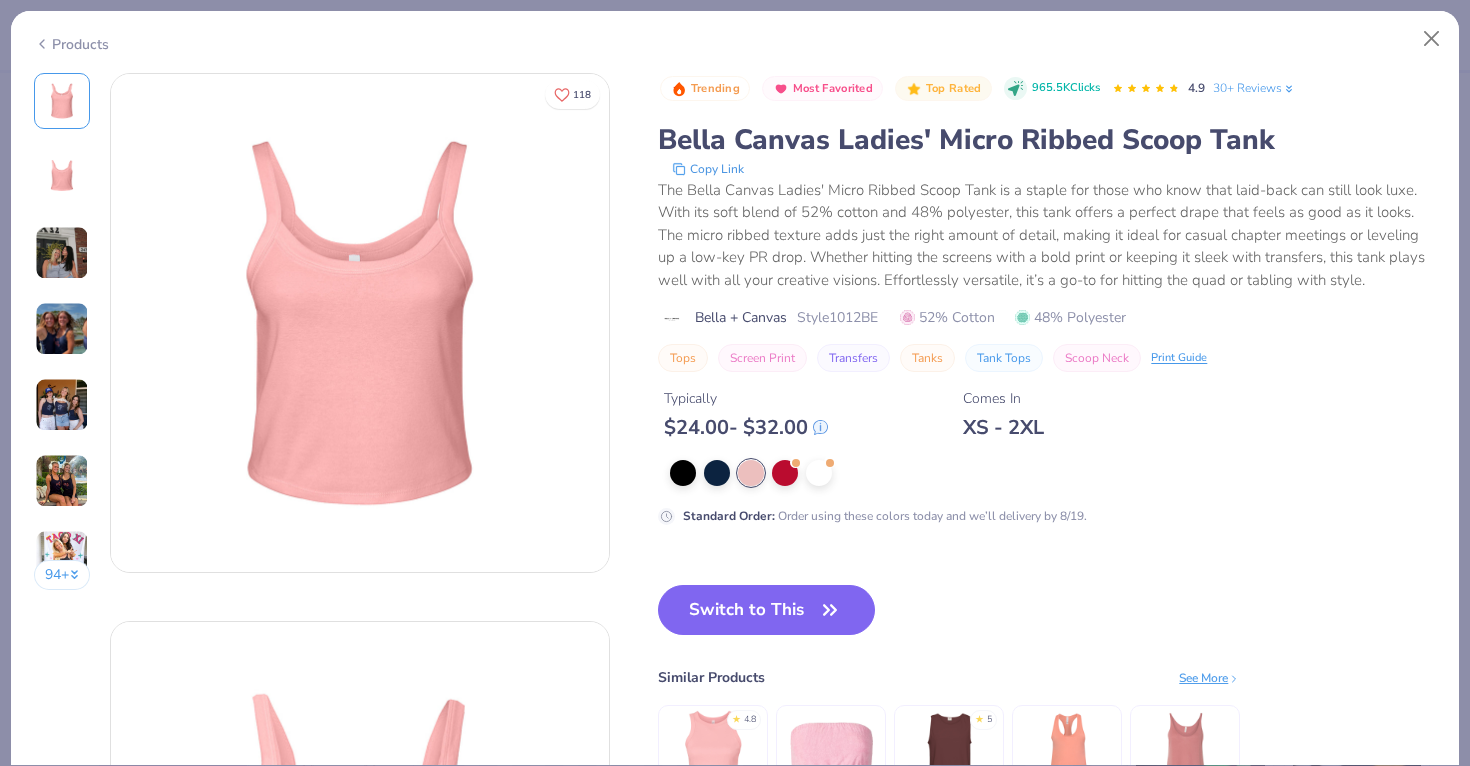 scroll, scrollTop: 5, scrollLeft: 0, axis: vertical 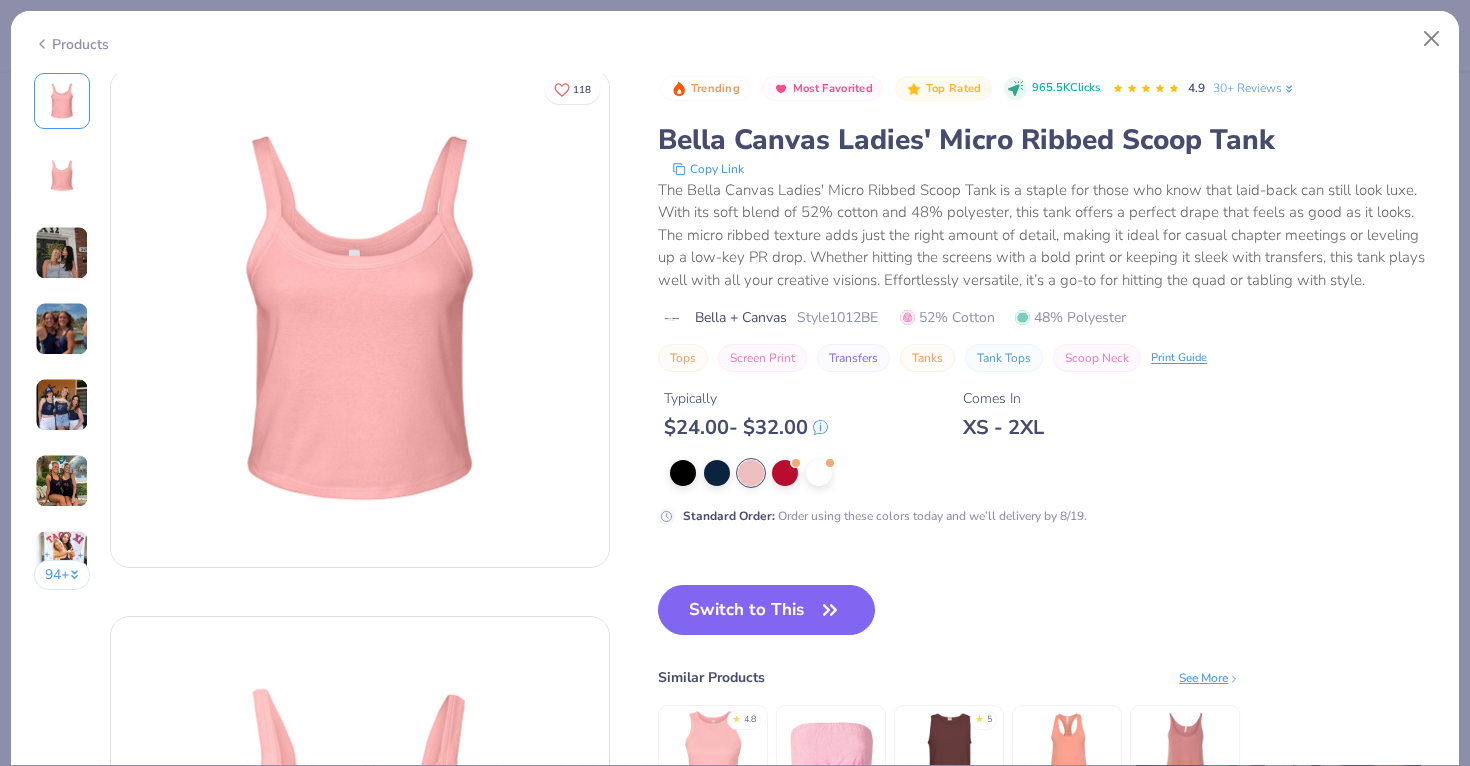 click on "Products" at bounding box center (71, 44) 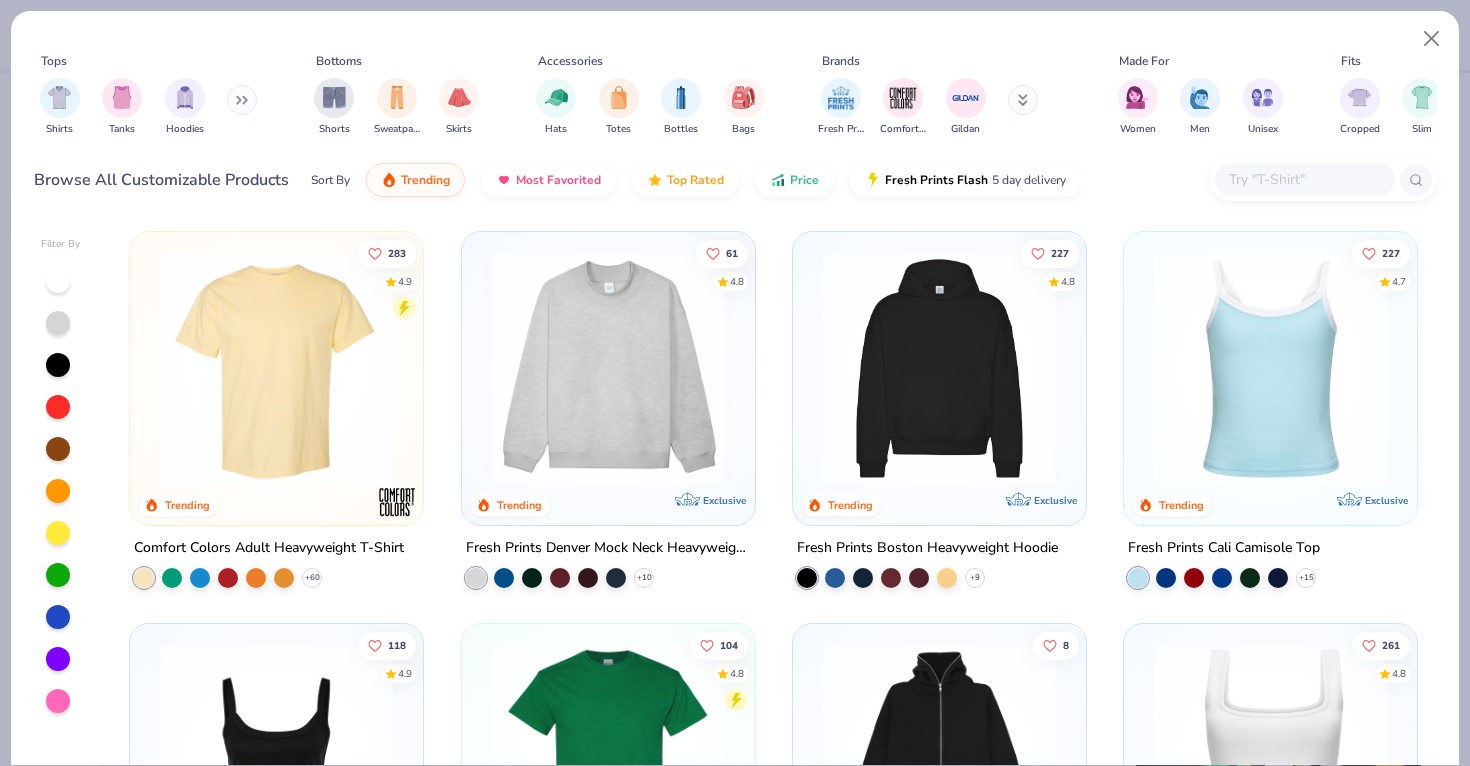 click at bounding box center [1323, 179] 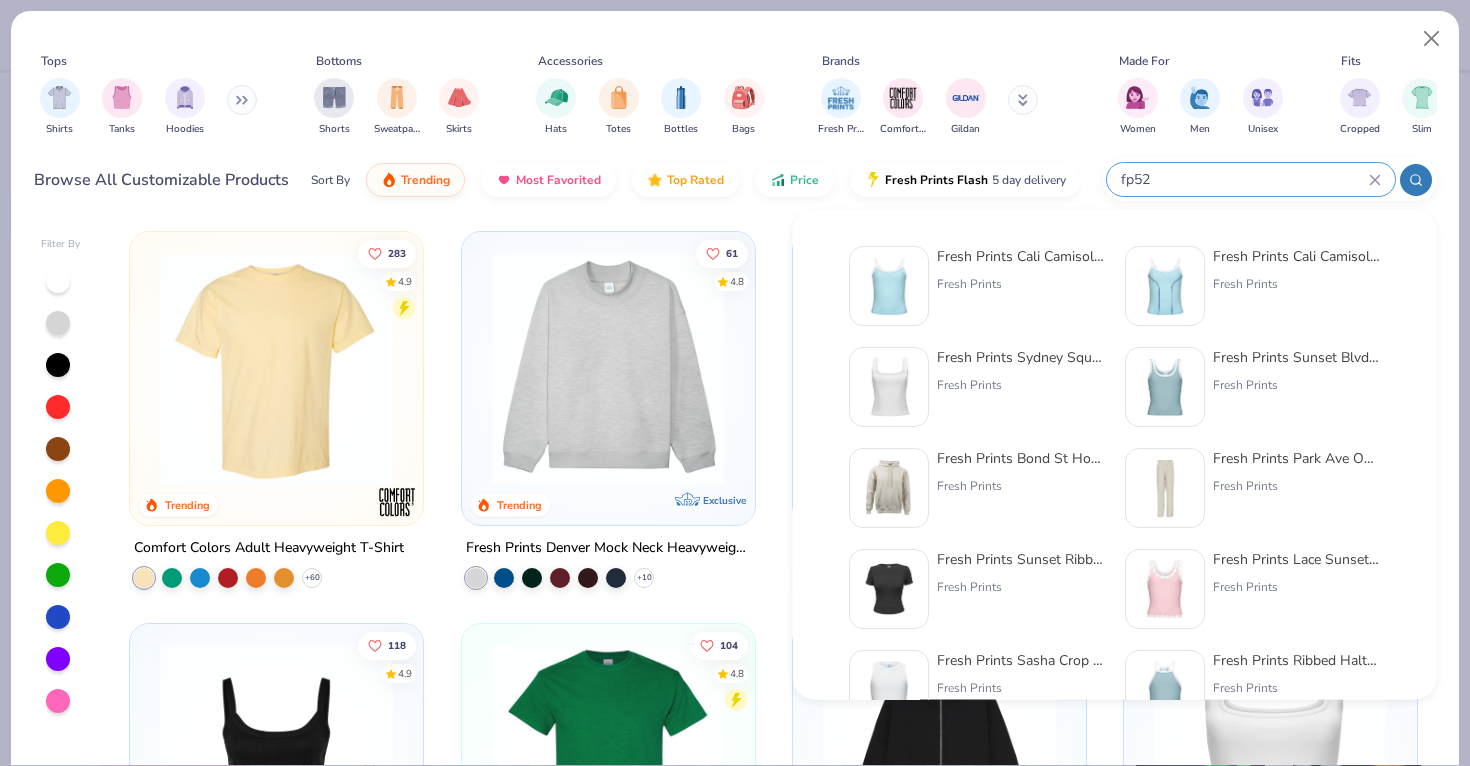 type on "fp52" 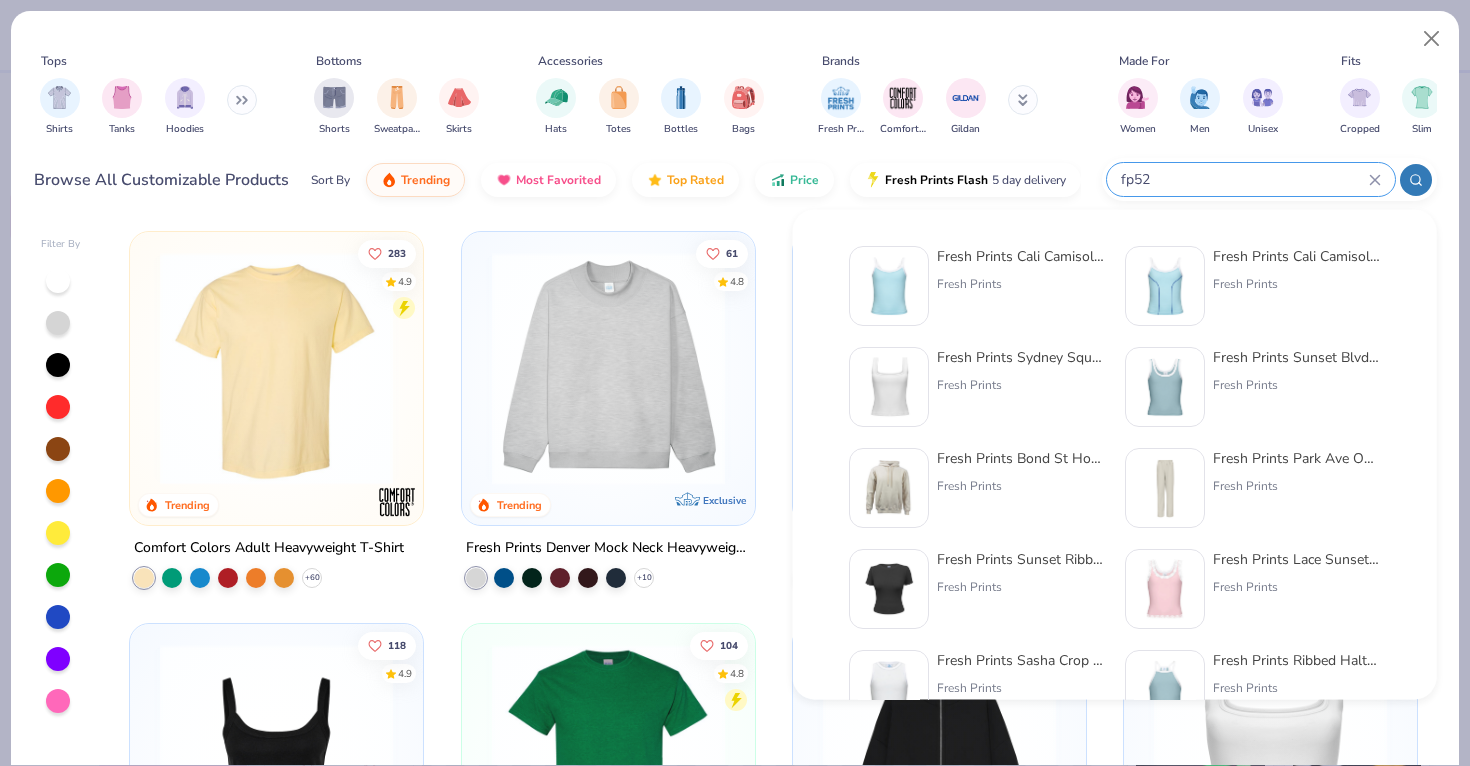 click at bounding box center [889, 286] 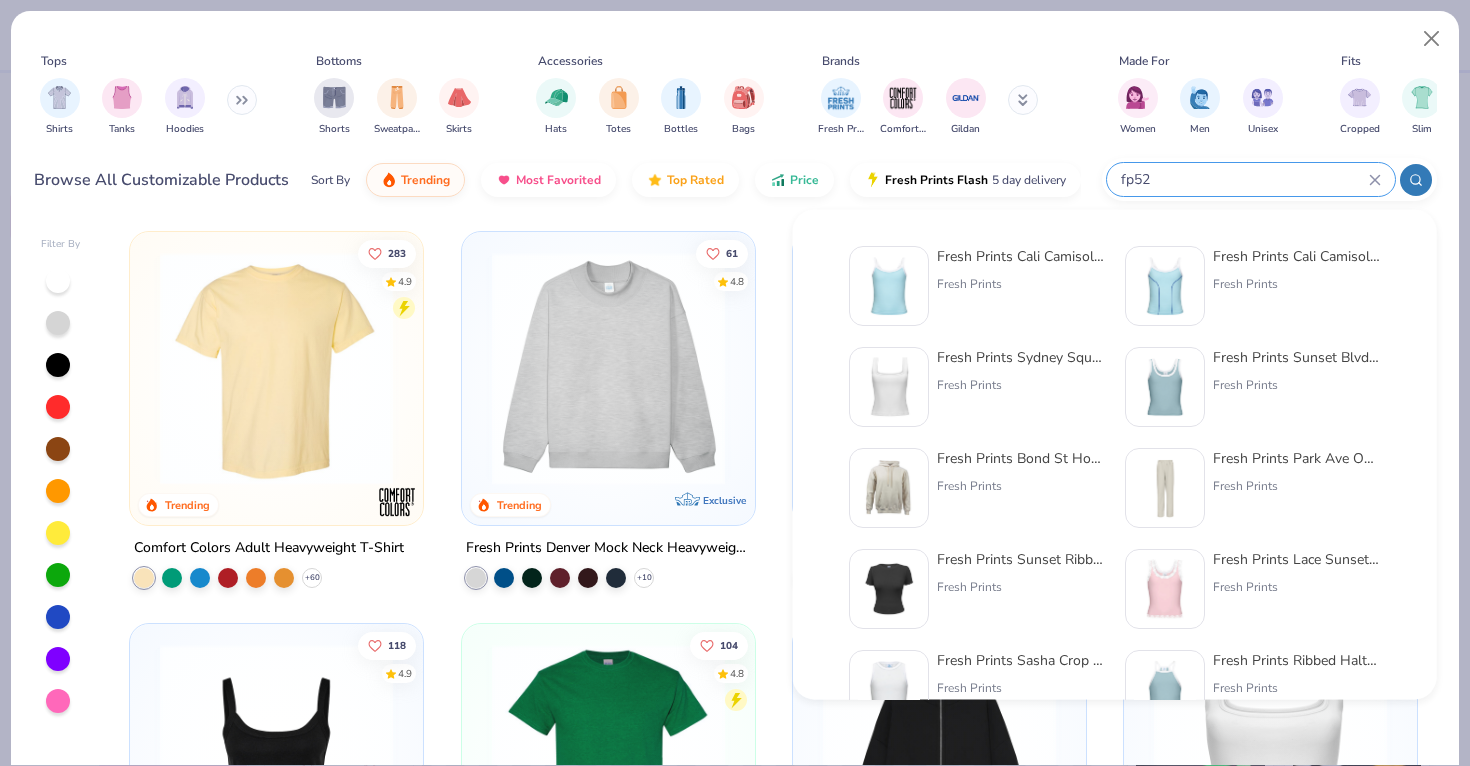 type 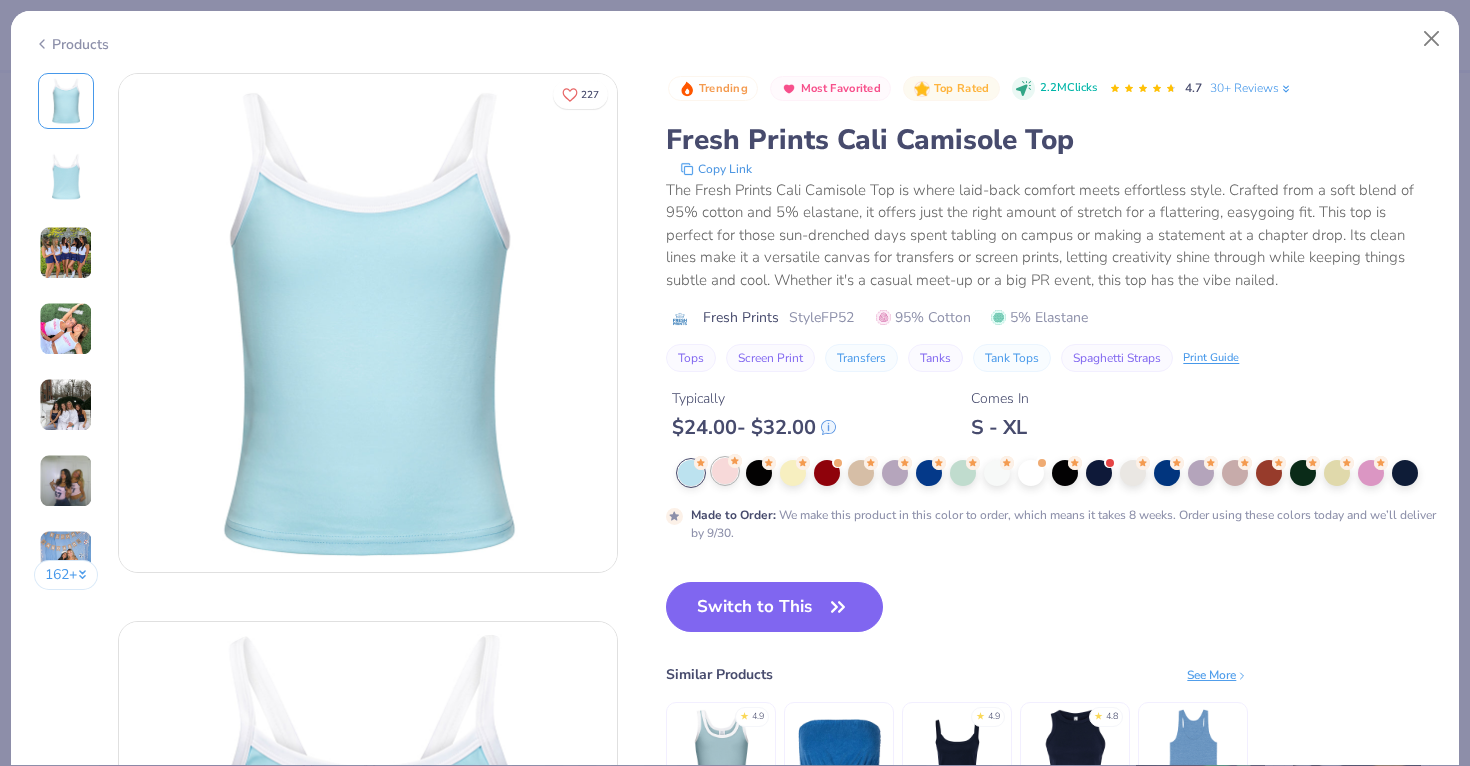 click at bounding box center (725, 471) 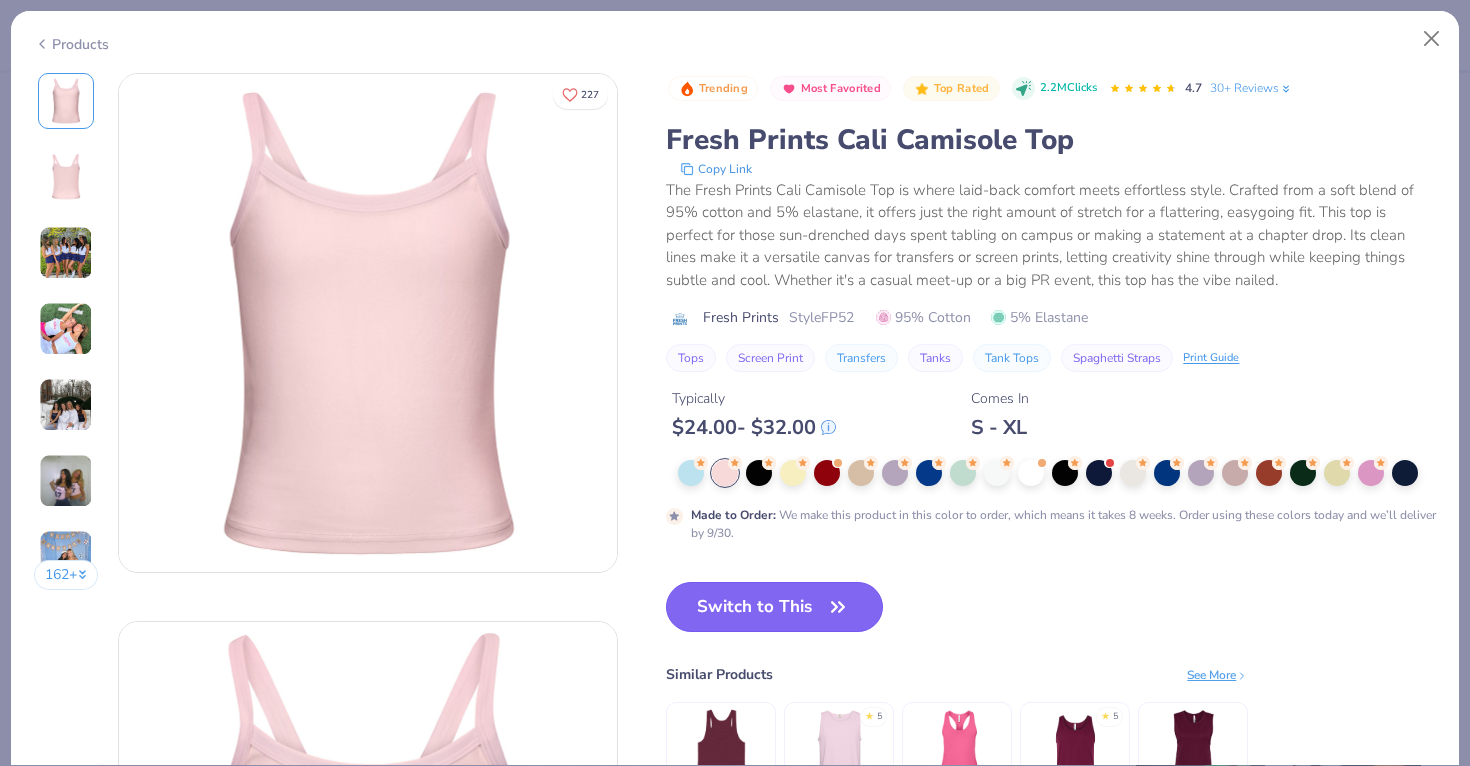 click on "Switch to This" at bounding box center (774, 607) 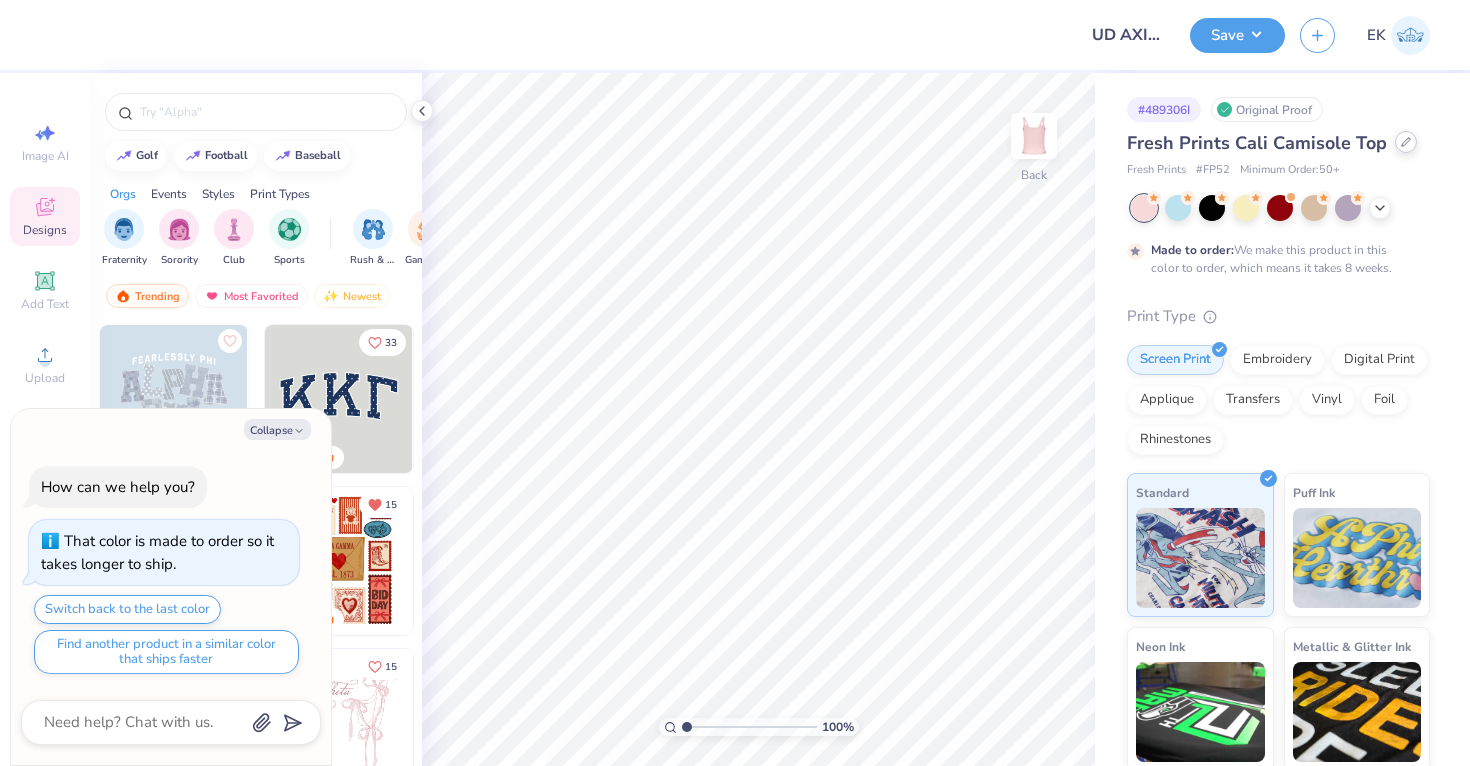 click at bounding box center [1406, 142] 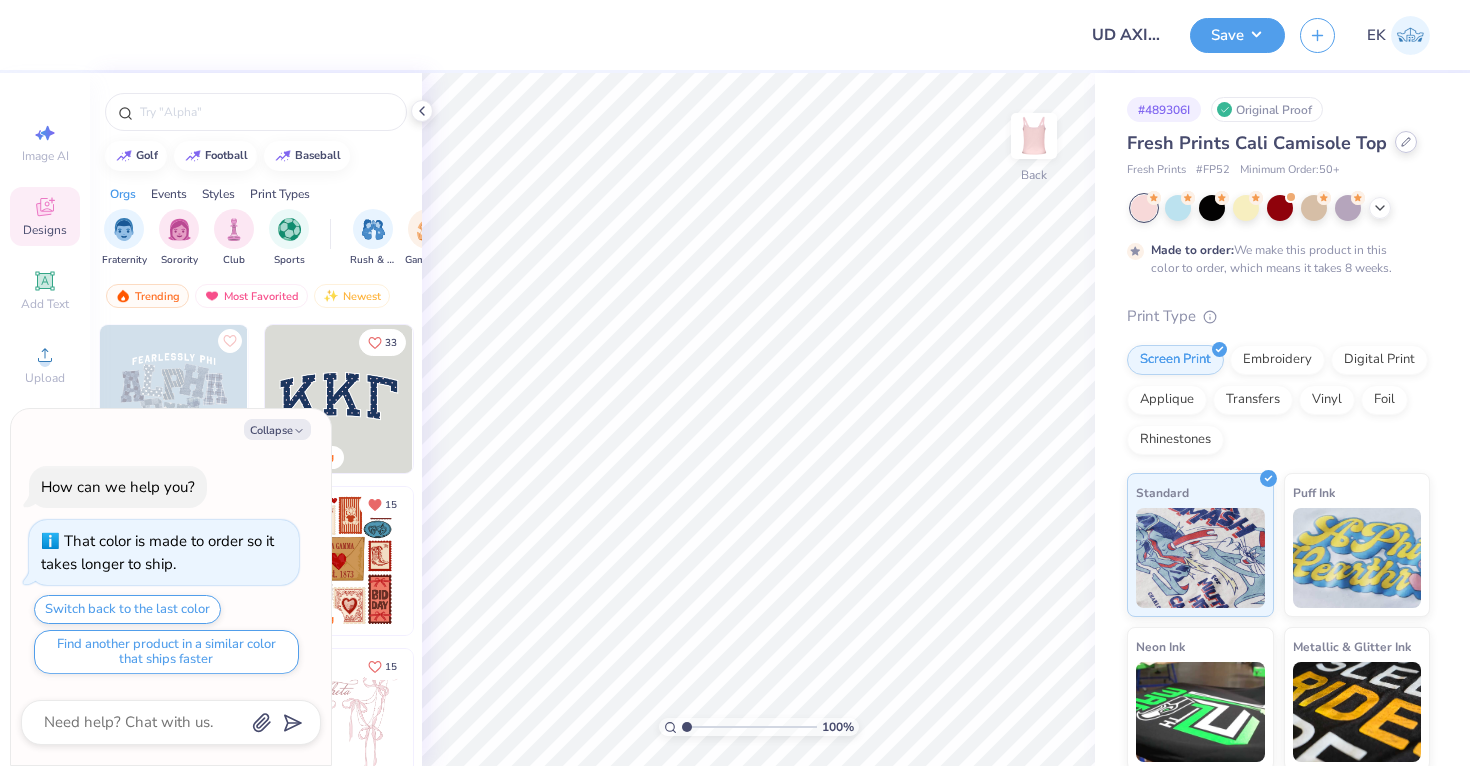 type on "x" 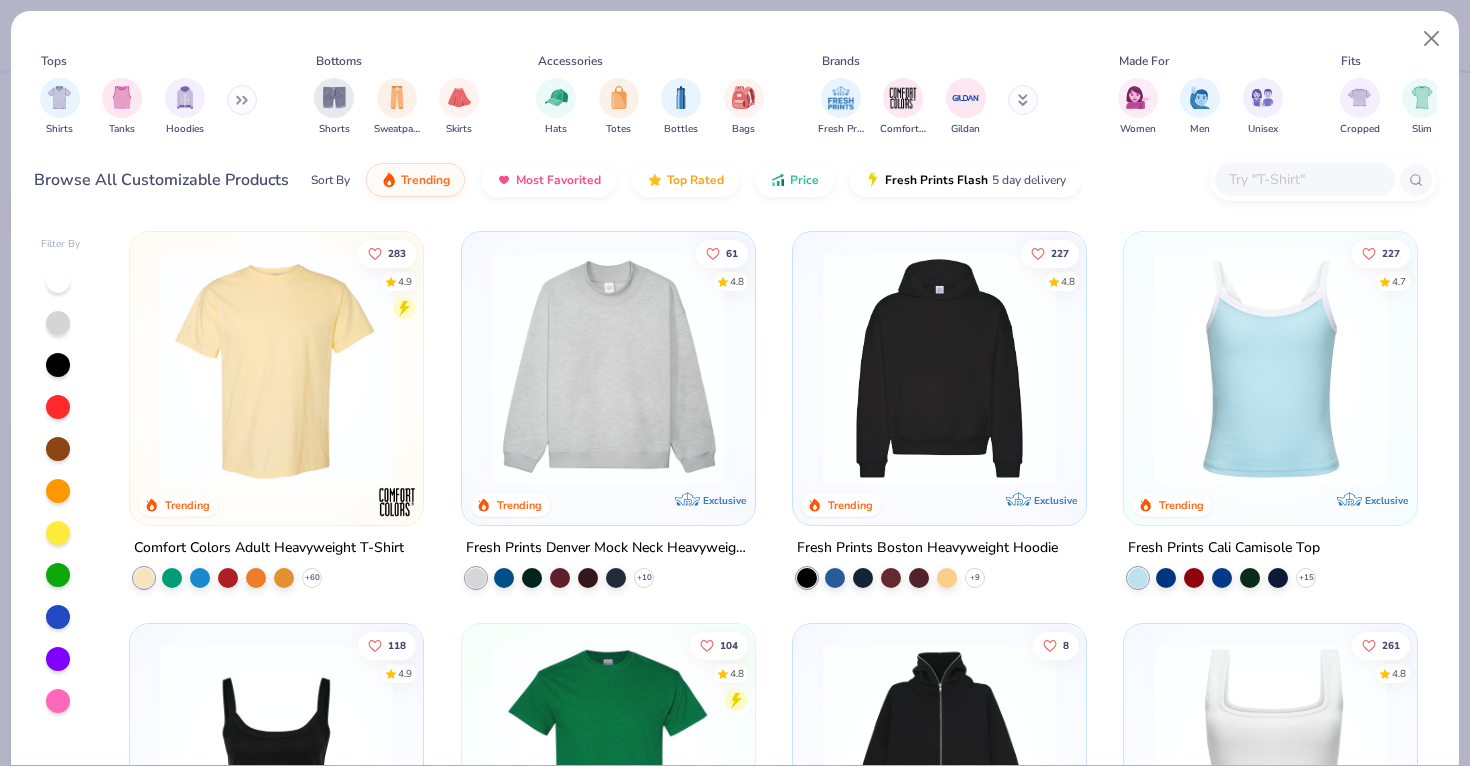 click at bounding box center [1304, 179] 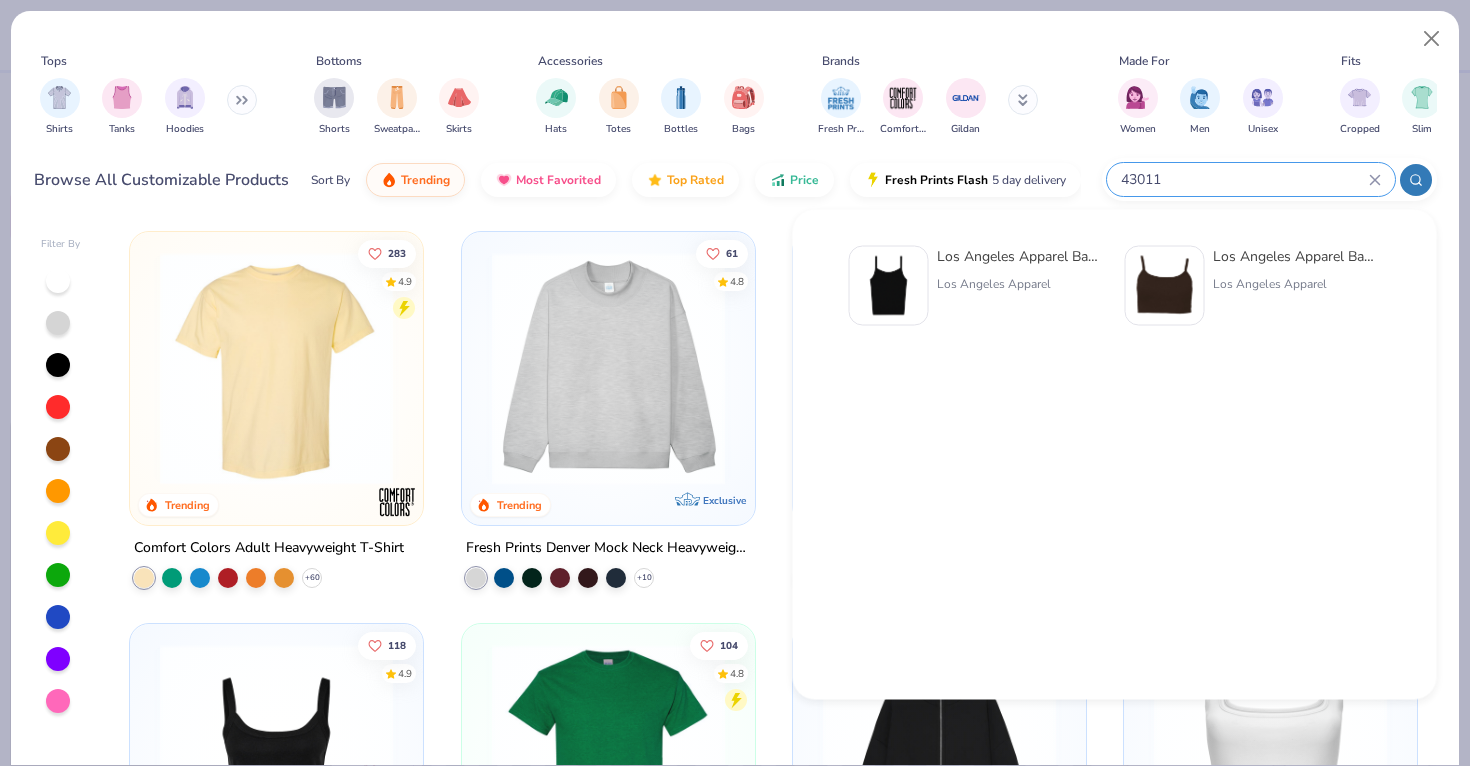 type on "43011" 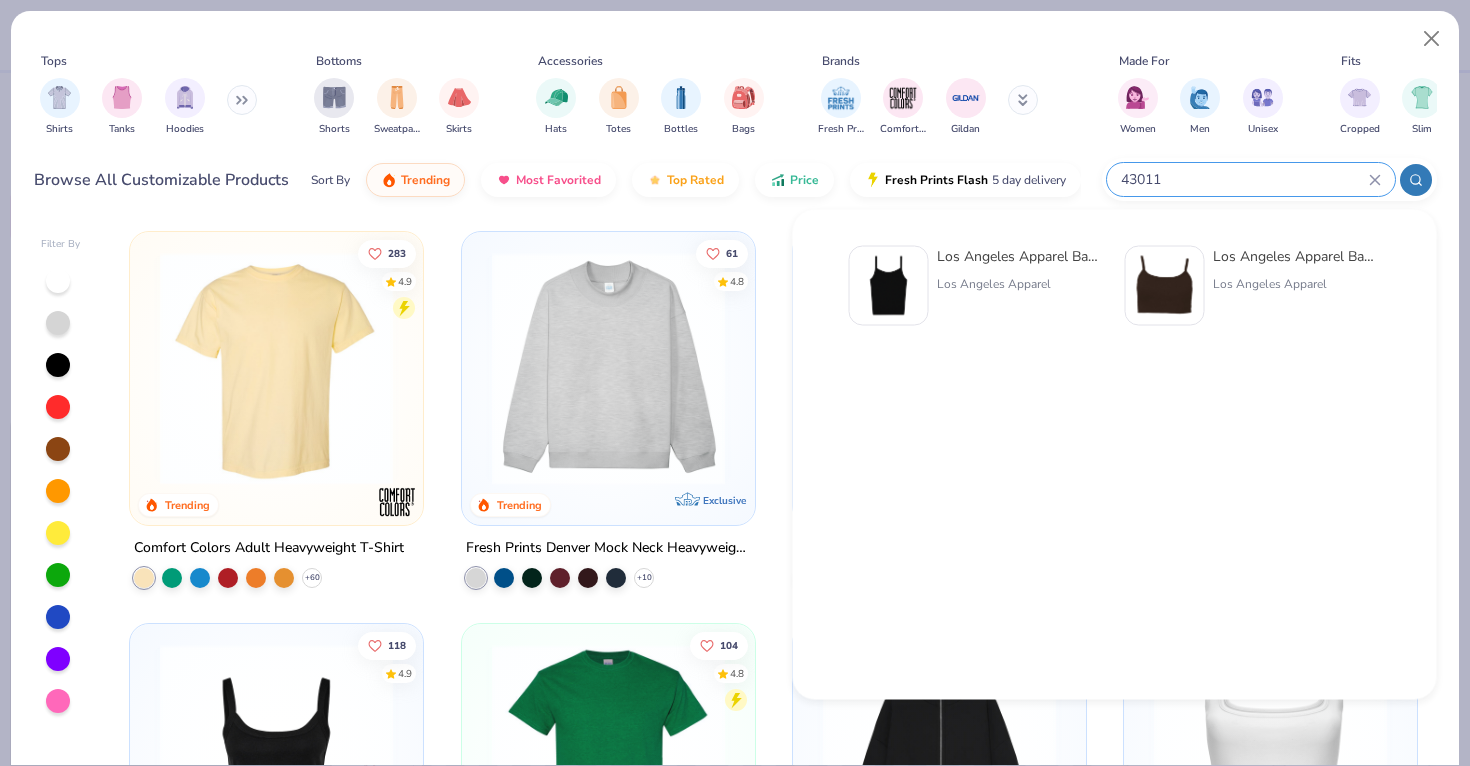 click at bounding box center (889, 286) 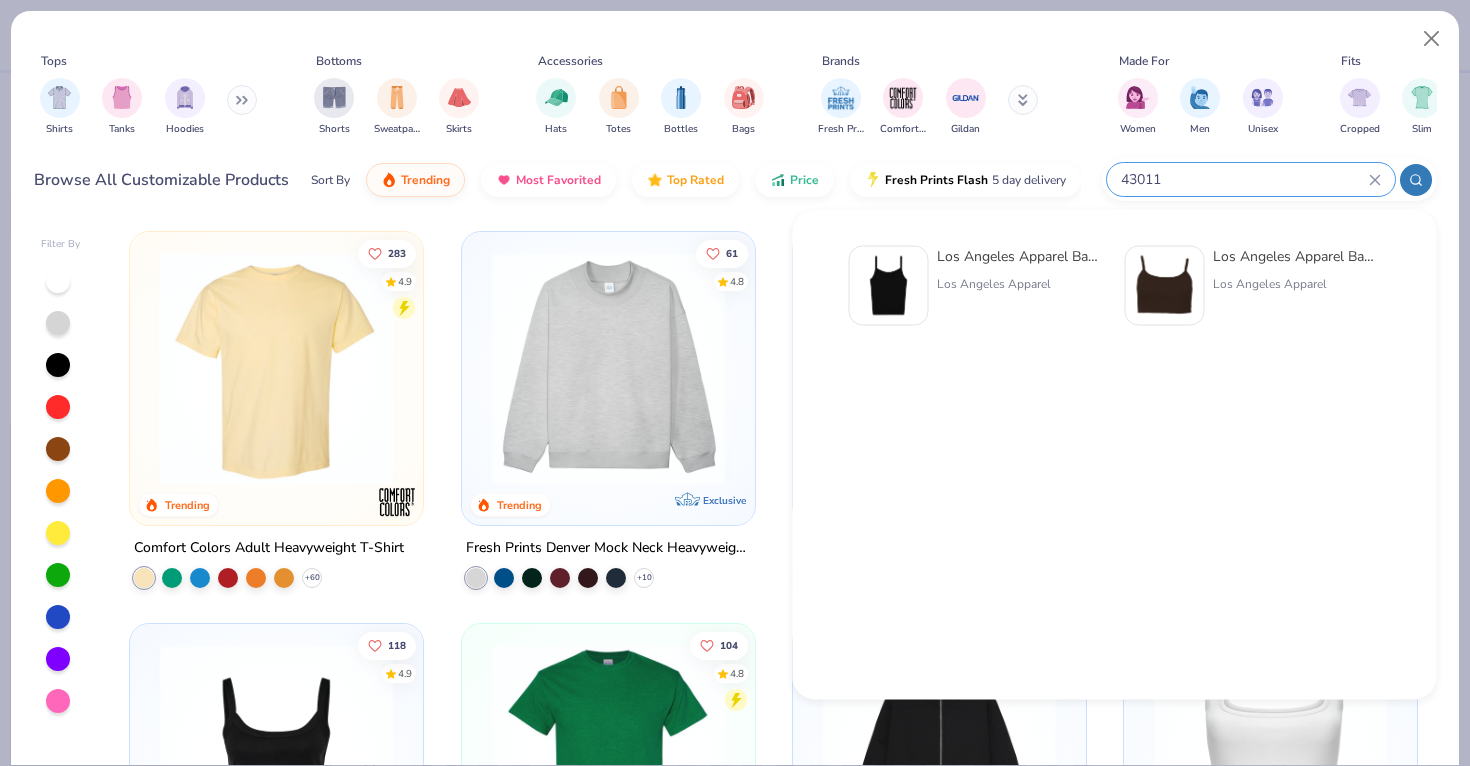 type 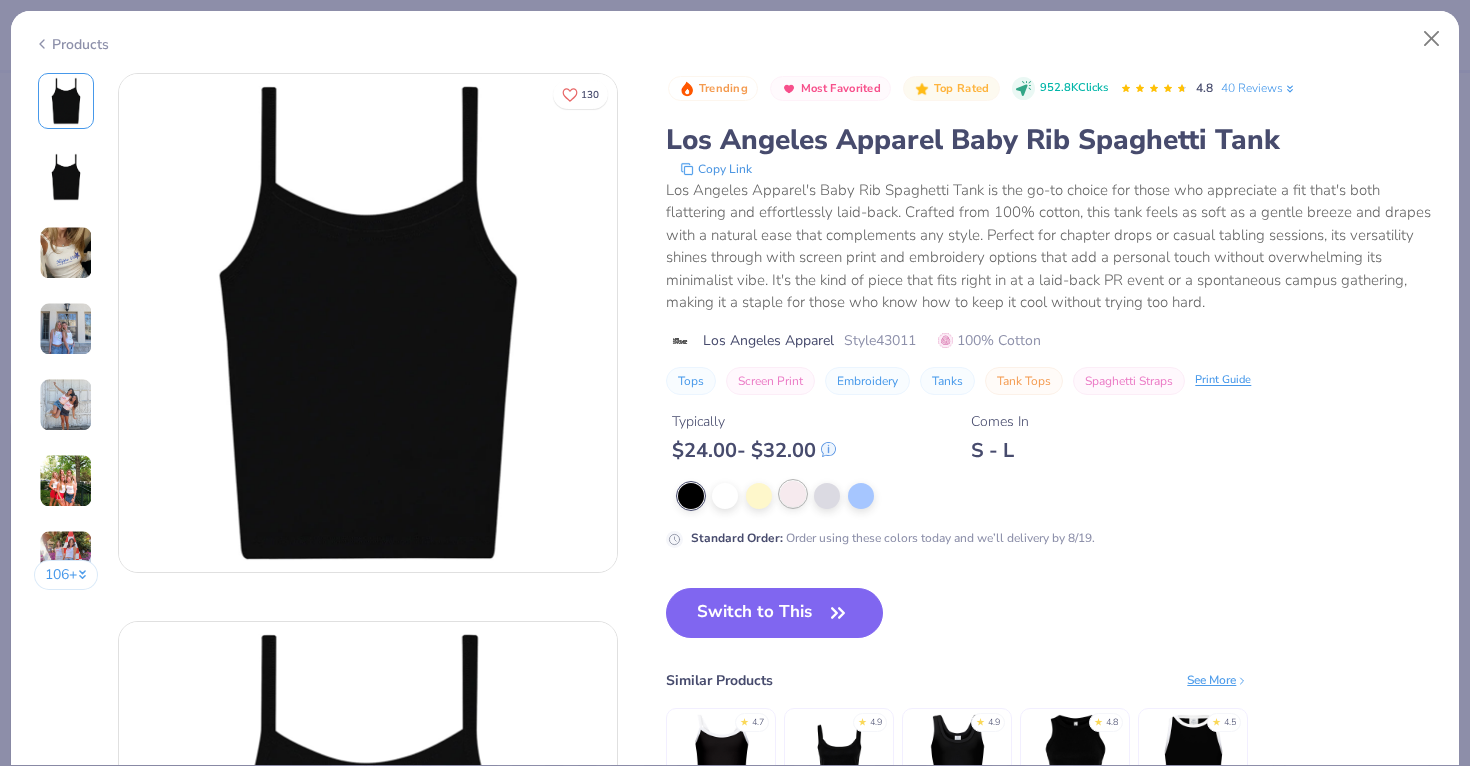 click at bounding box center [793, 494] 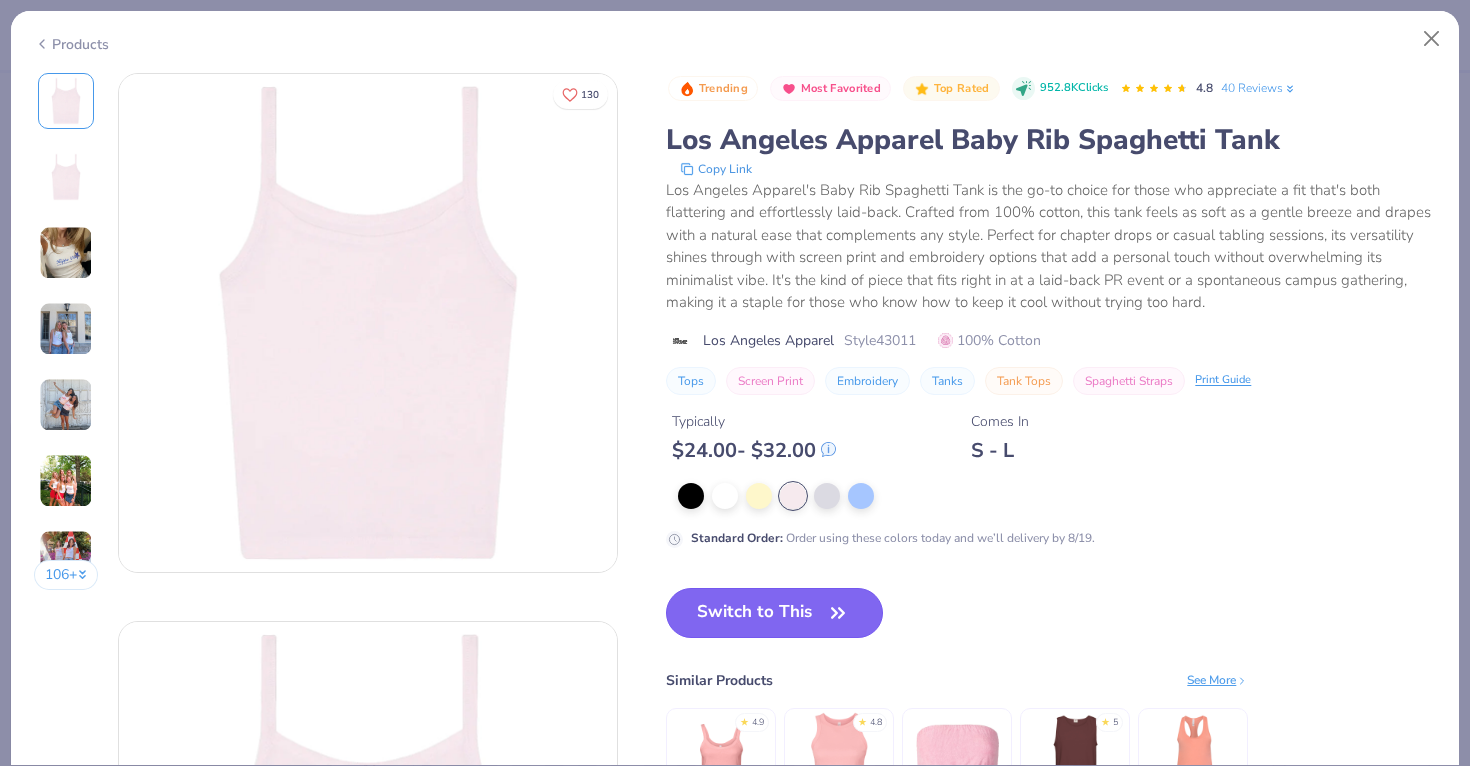 click on "Switch to This" at bounding box center (774, 613) 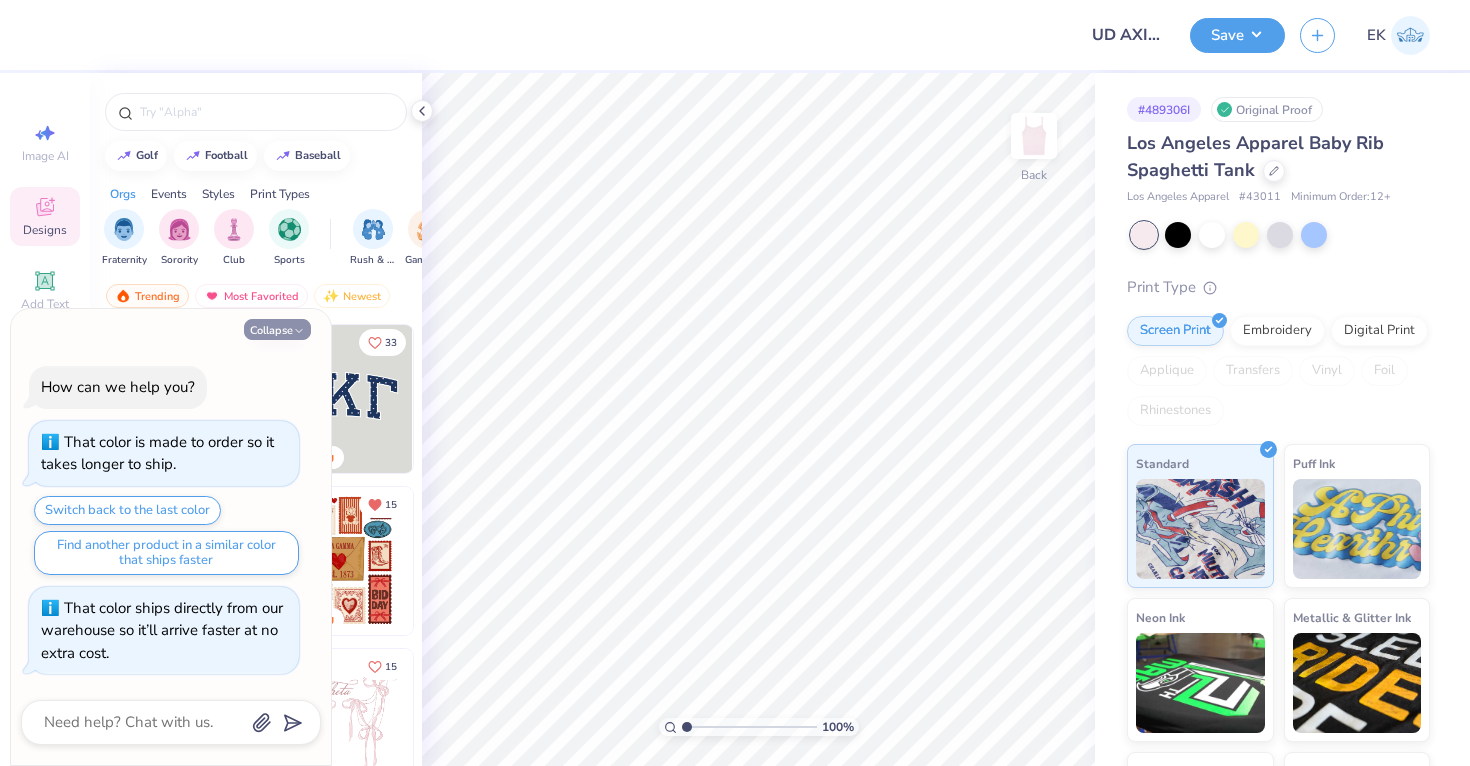 click on "Collapse" at bounding box center [277, 329] 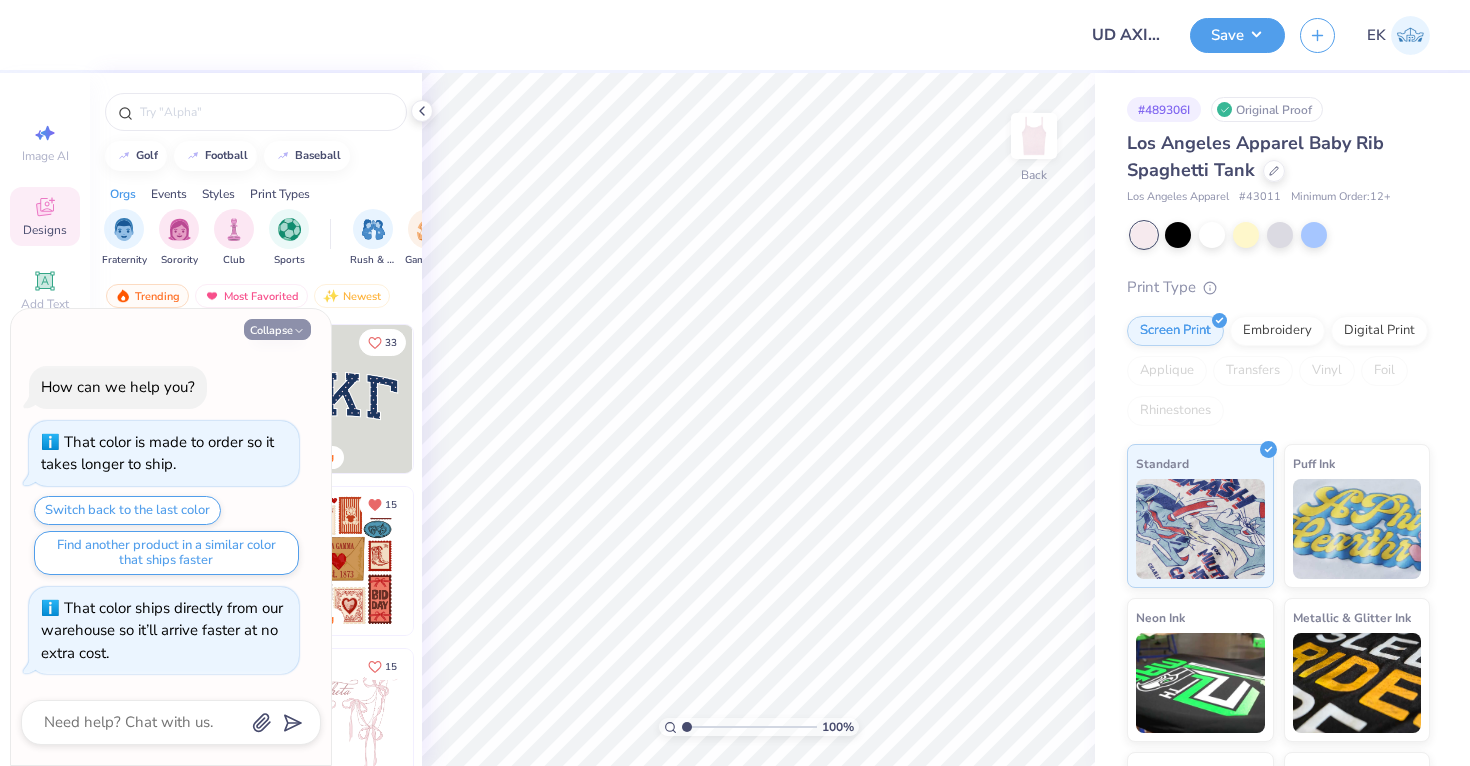 type on "x" 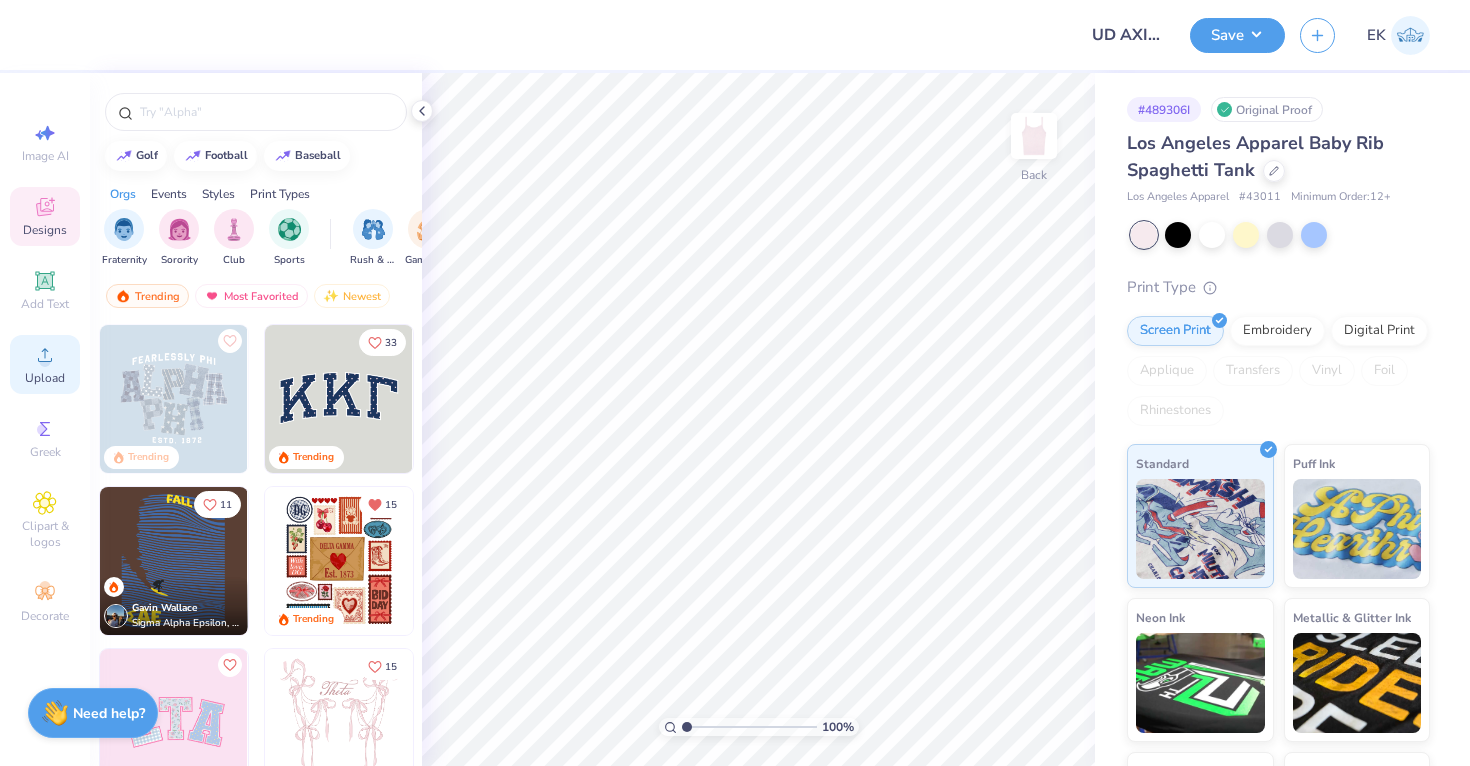 click on "Upload" at bounding box center [45, 364] 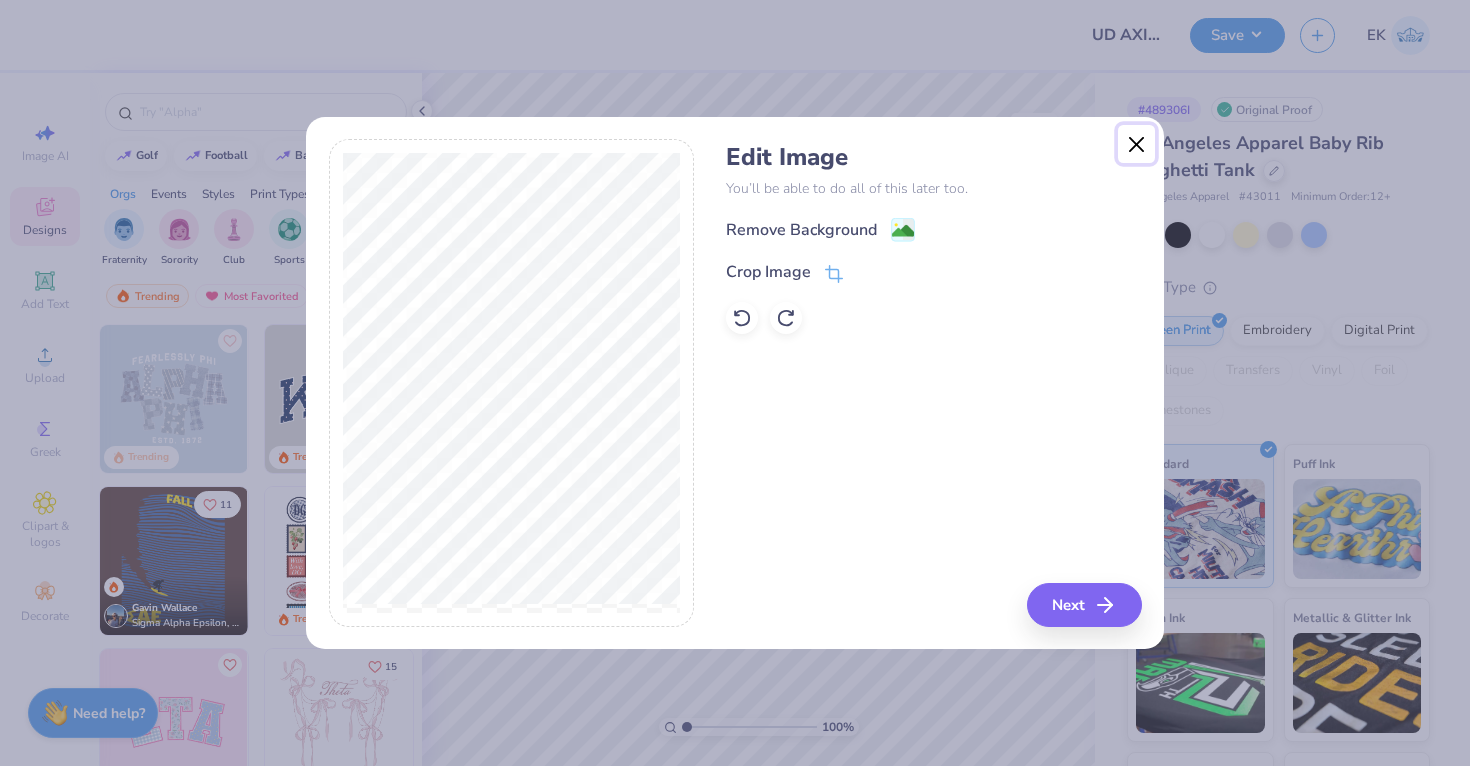 click at bounding box center (1137, 144) 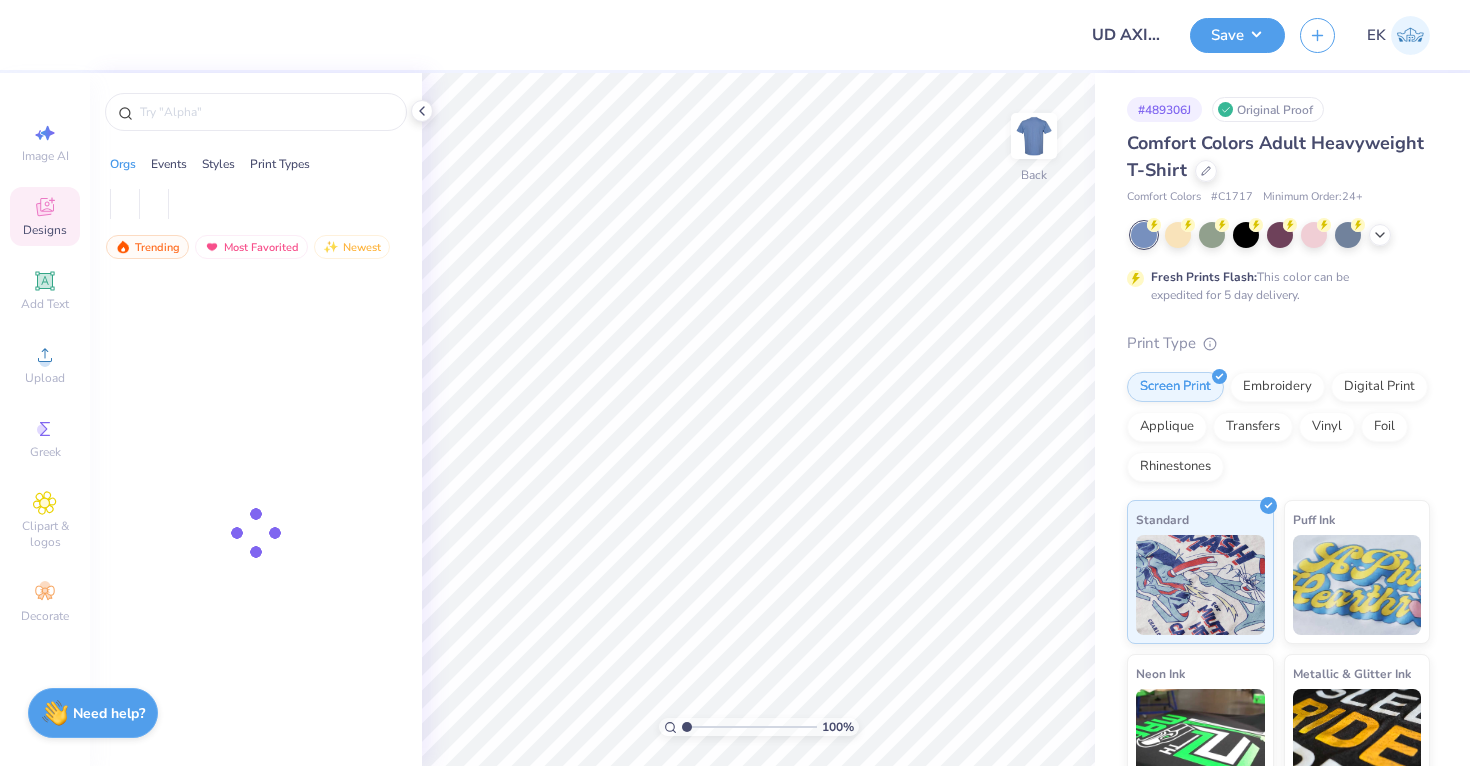 scroll, scrollTop: 0, scrollLeft: 0, axis: both 